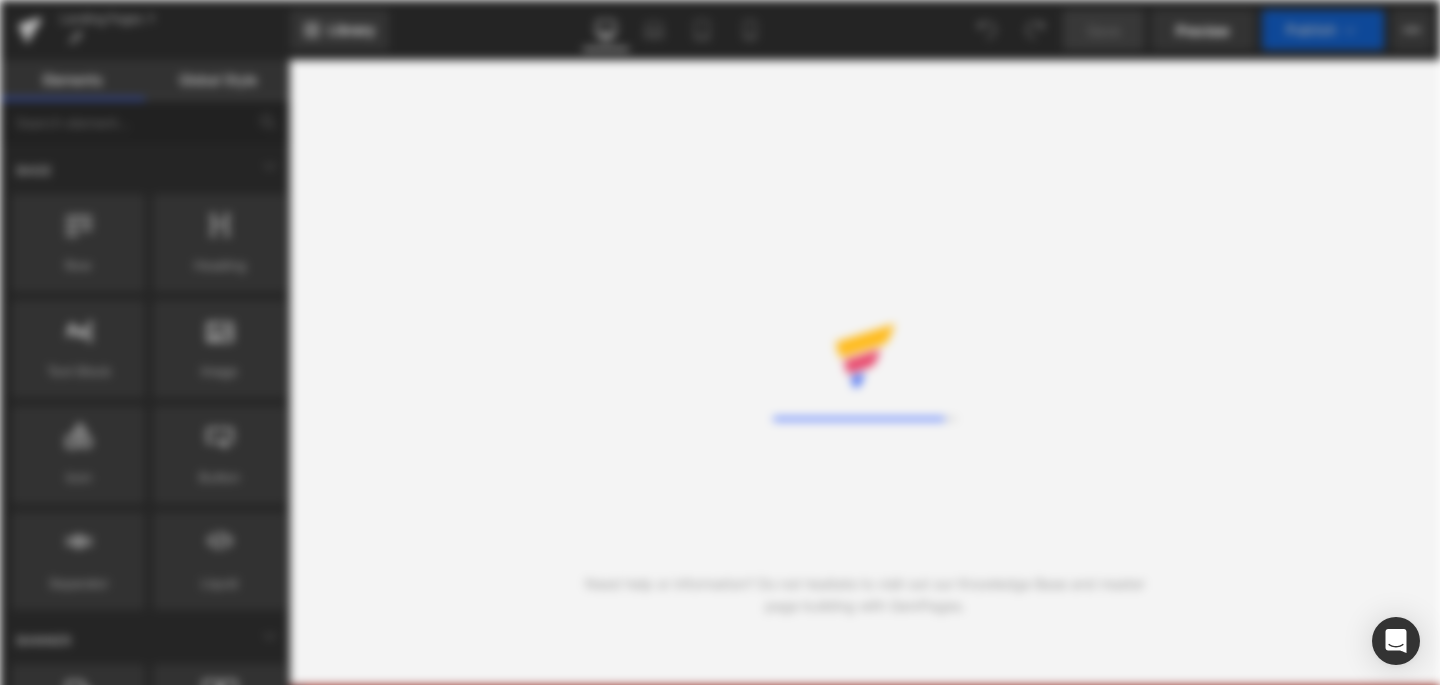 scroll, scrollTop: 0, scrollLeft: 0, axis: both 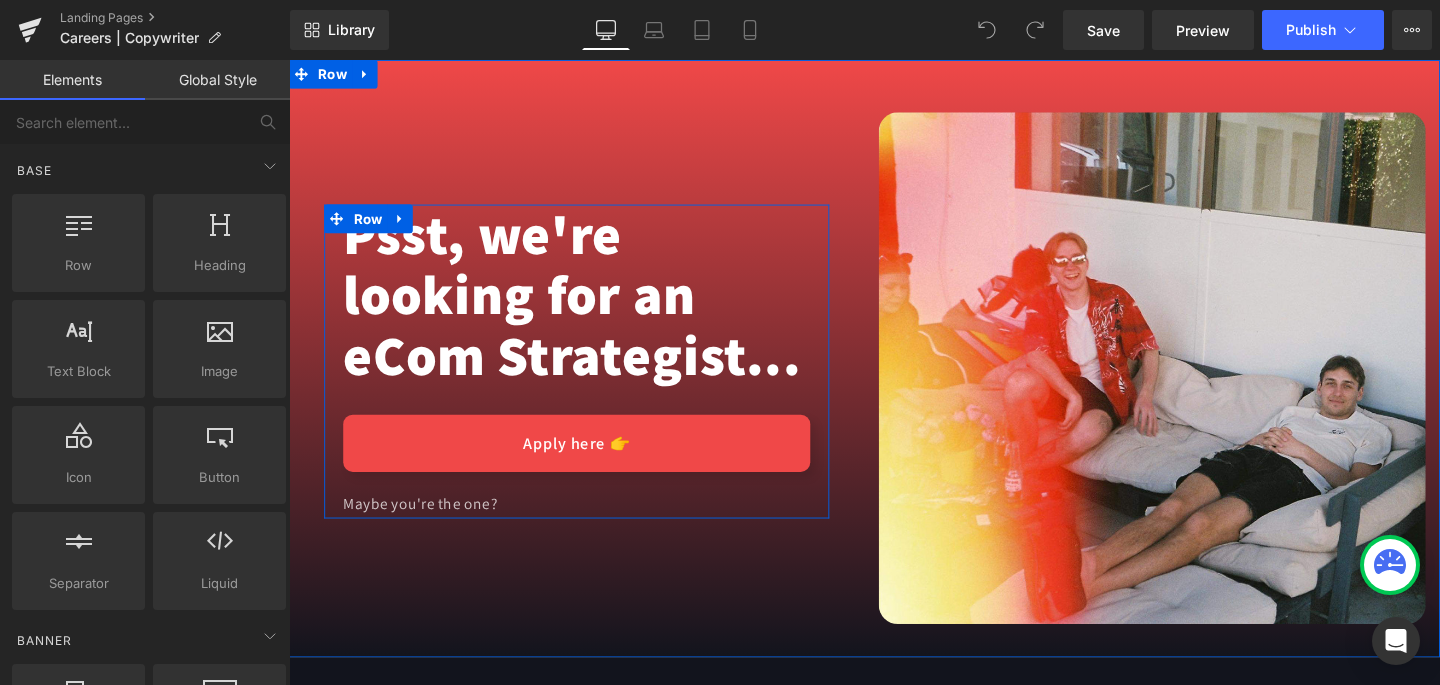 click on "Psst, we're looking for an eCom Strategist..." at bounding box center [591, 307] 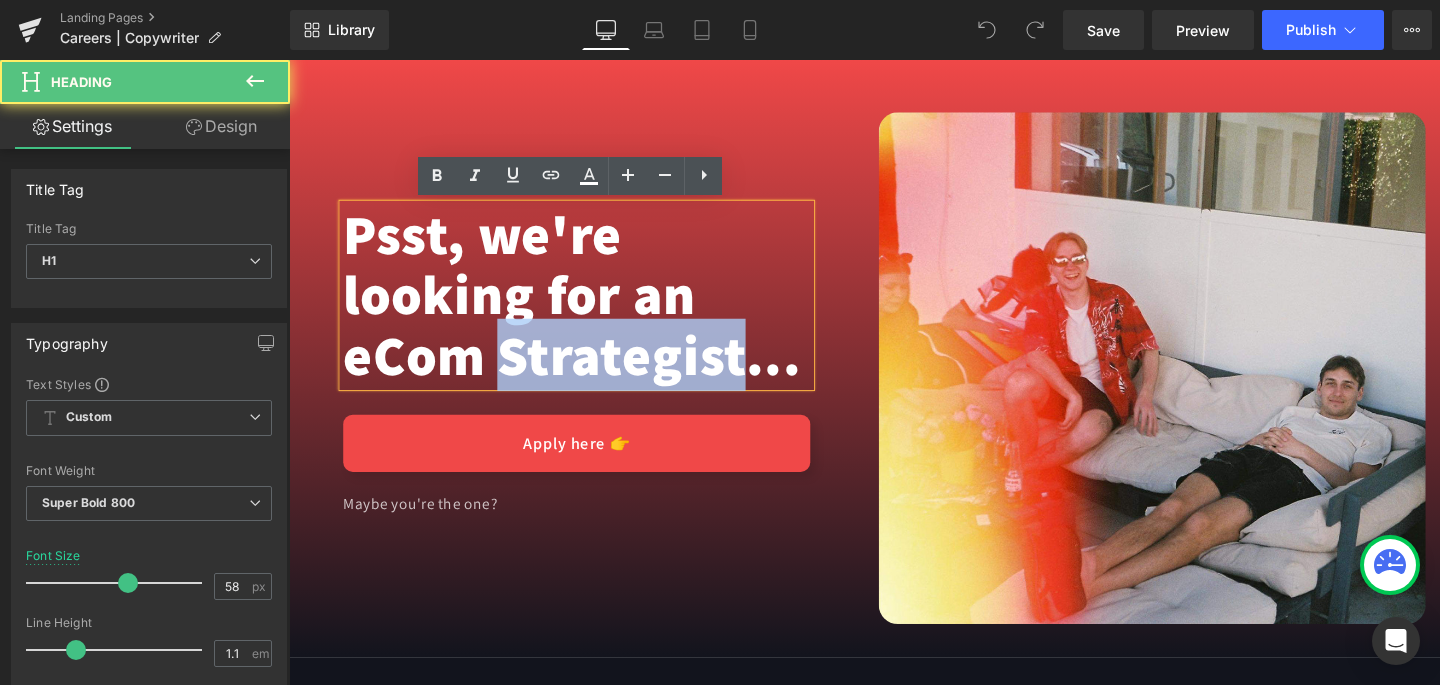click on "Psst, we're looking for an eCom Strategist..." at bounding box center [591, 307] 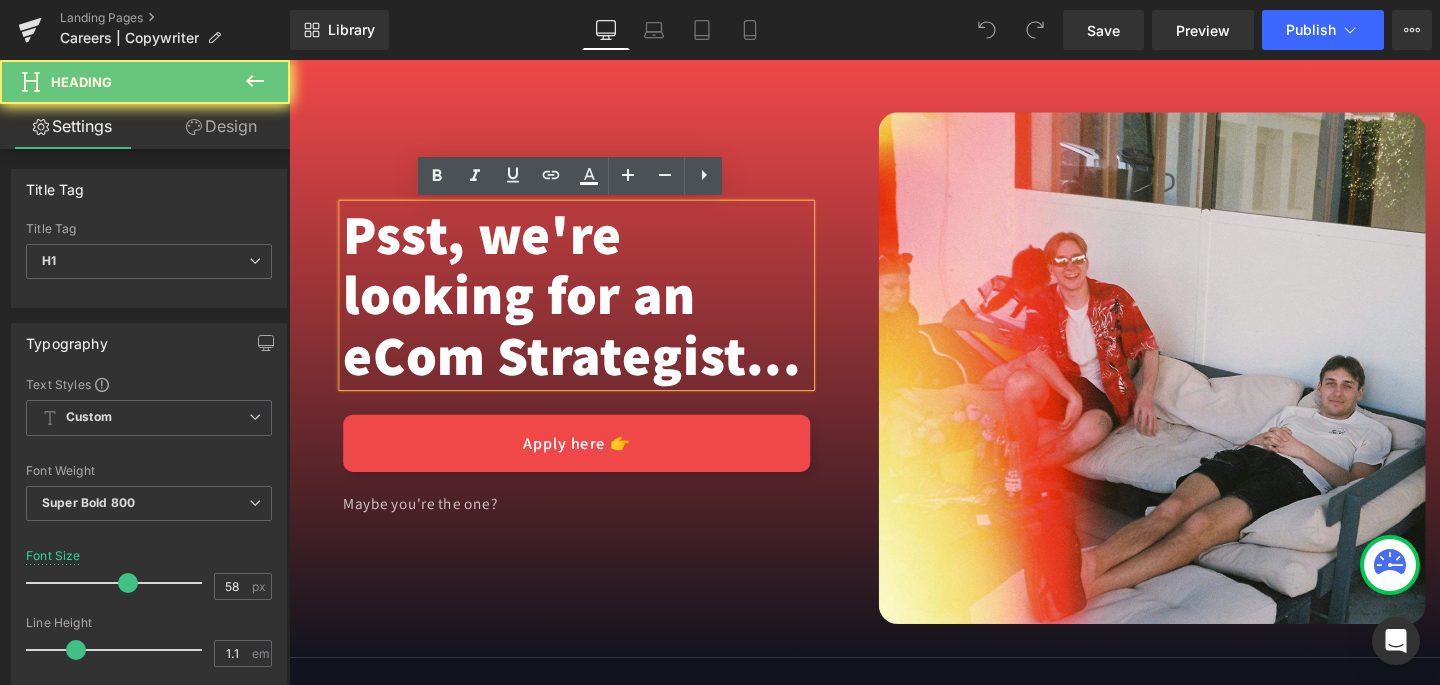 click on "Psst, we're looking for an eCom Strategist..." at bounding box center (591, 307) 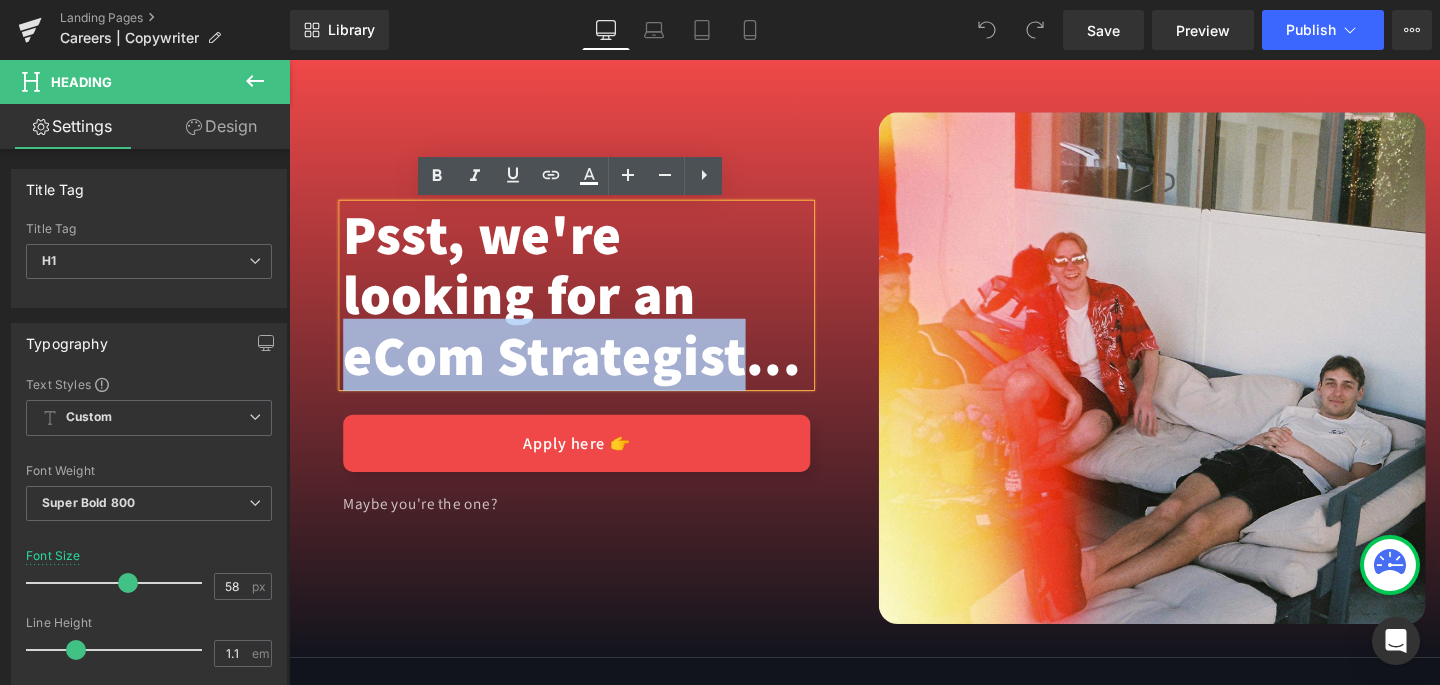 drag, startPoint x: 767, startPoint y: 374, endPoint x: 306, endPoint y: 374, distance: 461 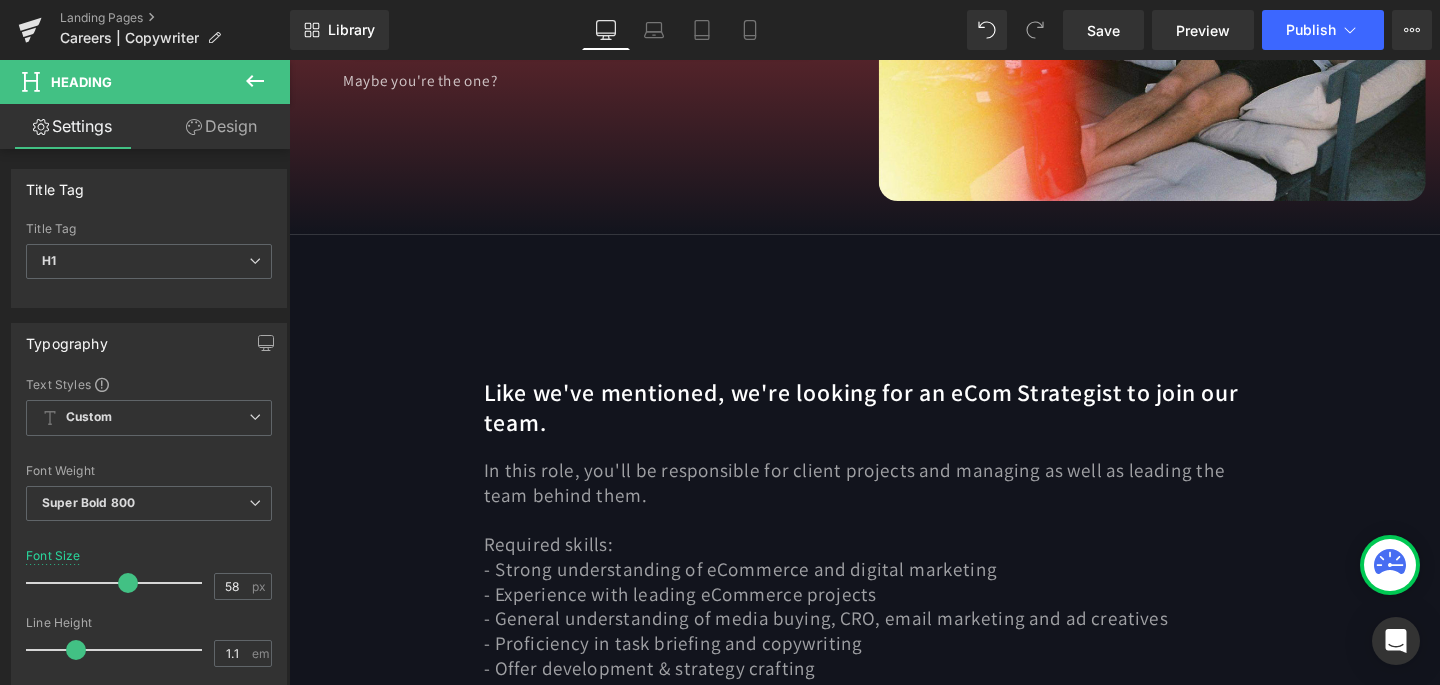 scroll, scrollTop: 470, scrollLeft: 0, axis: vertical 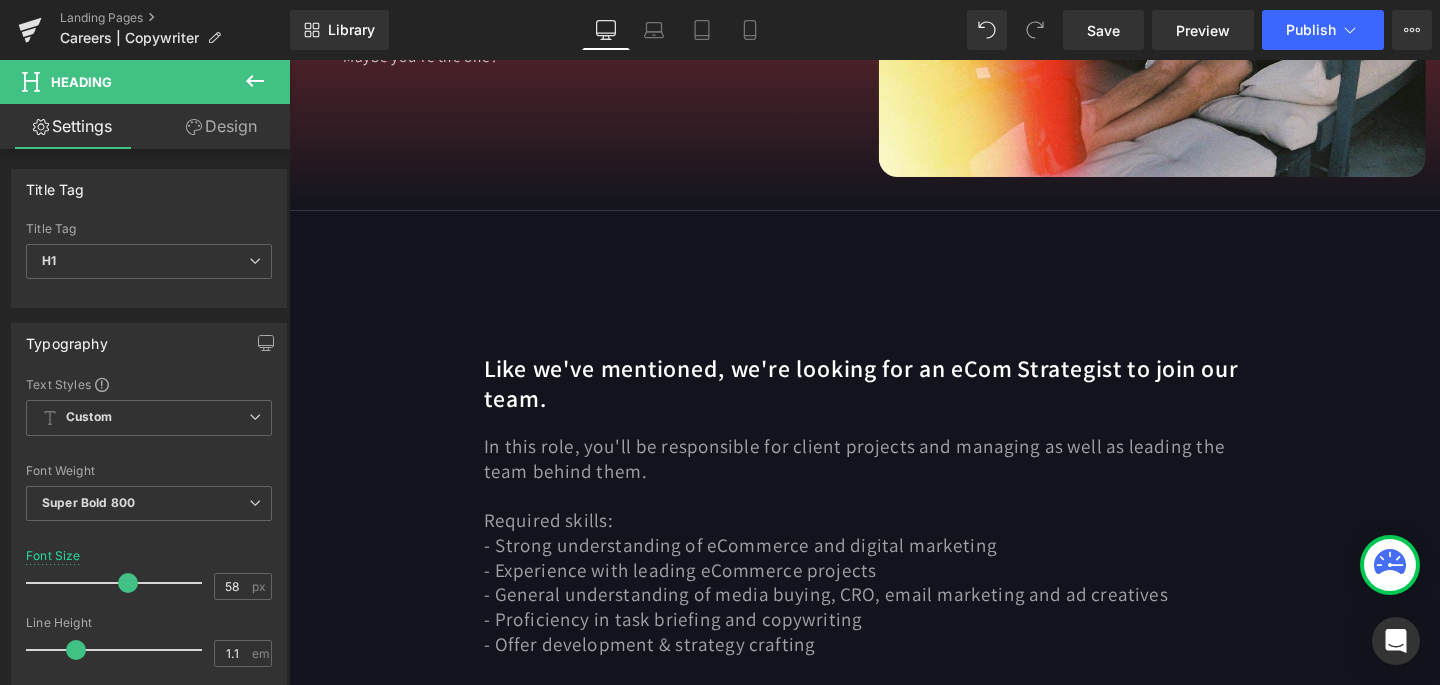 click on "Like we've mentioned, we're looking for an eCom Strategist to join our team." at bounding box center [894, 400] 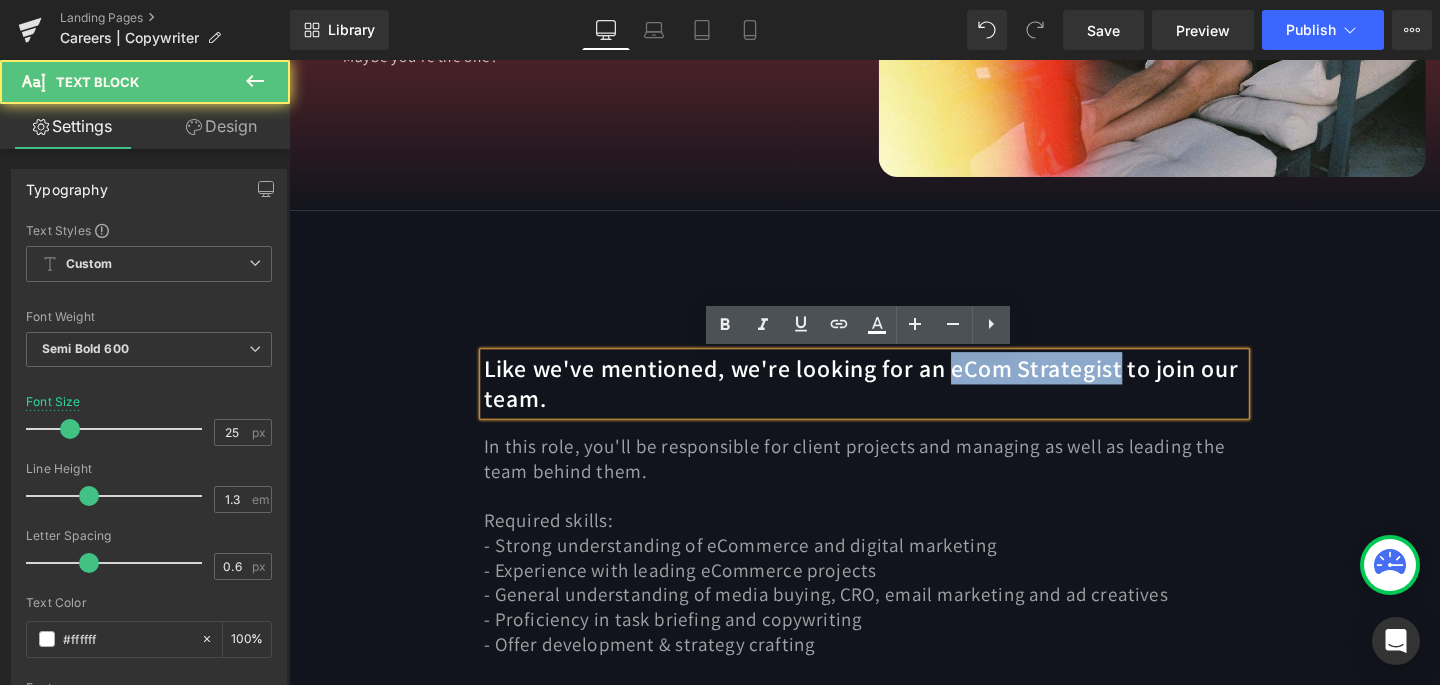 drag, startPoint x: 1154, startPoint y: 392, endPoint x: 981, endPoint y: 391, distance: 173.00288 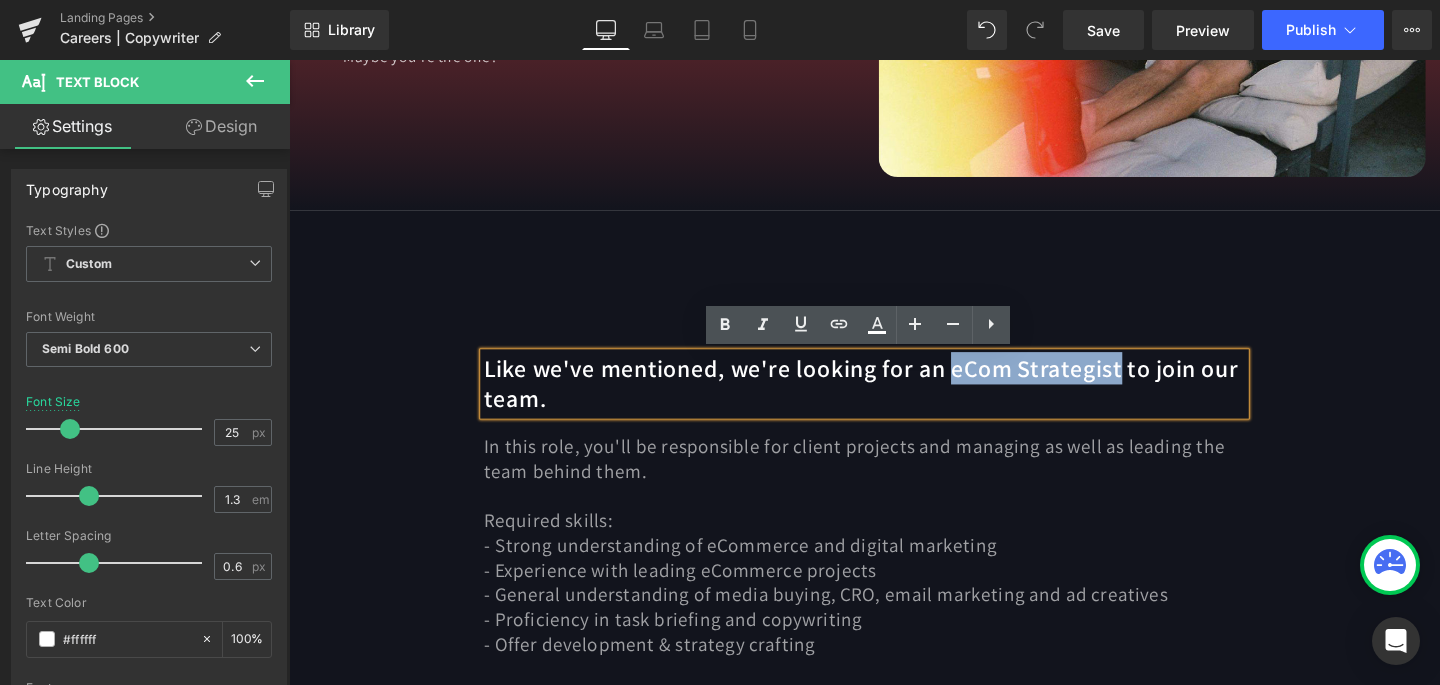 type 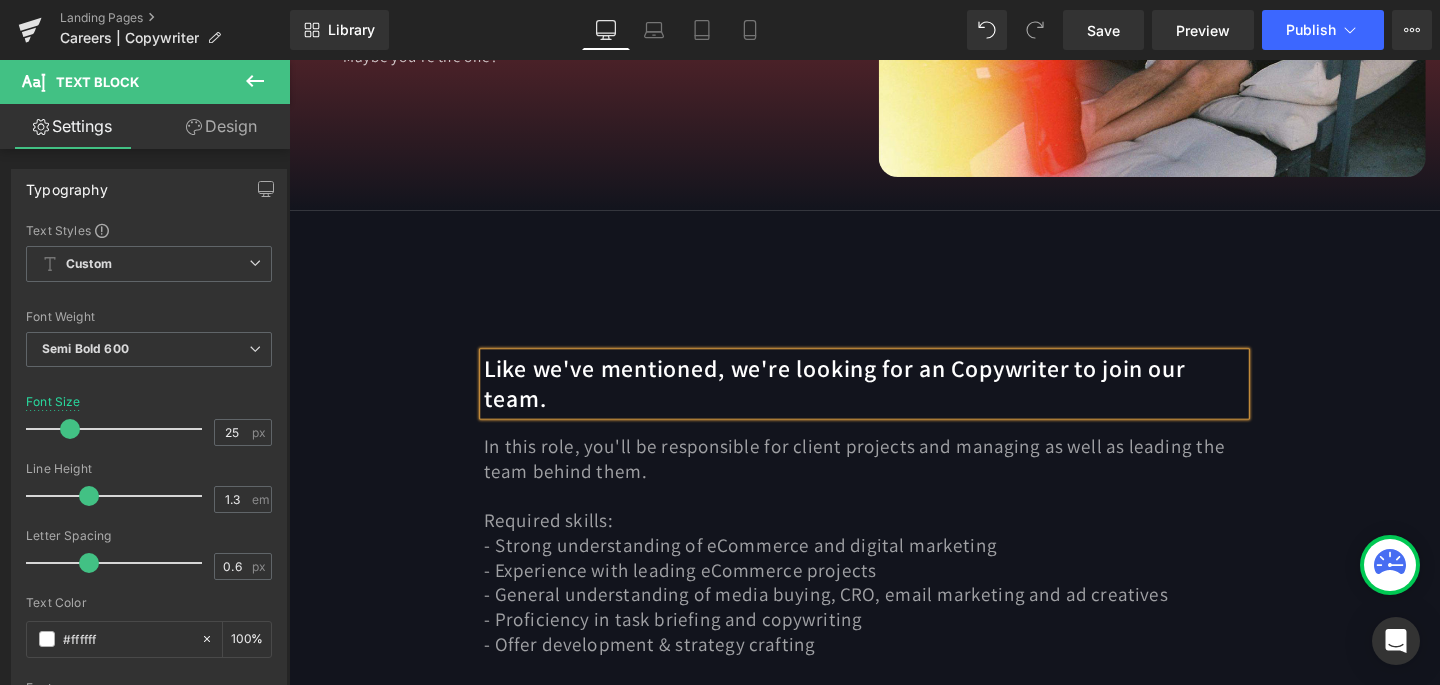 click at bounding box center (894, 518) 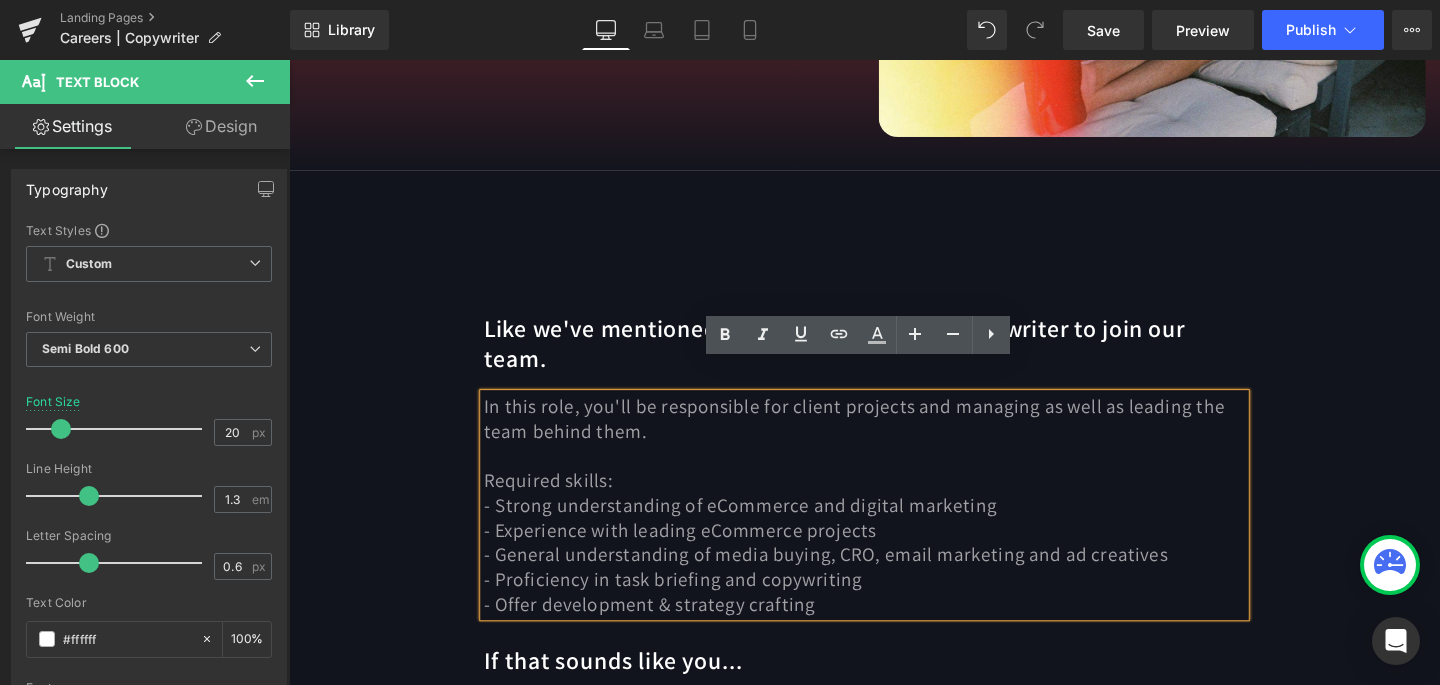scroll, scrollTop: 539, scrollLeft: 0, axis: vertical 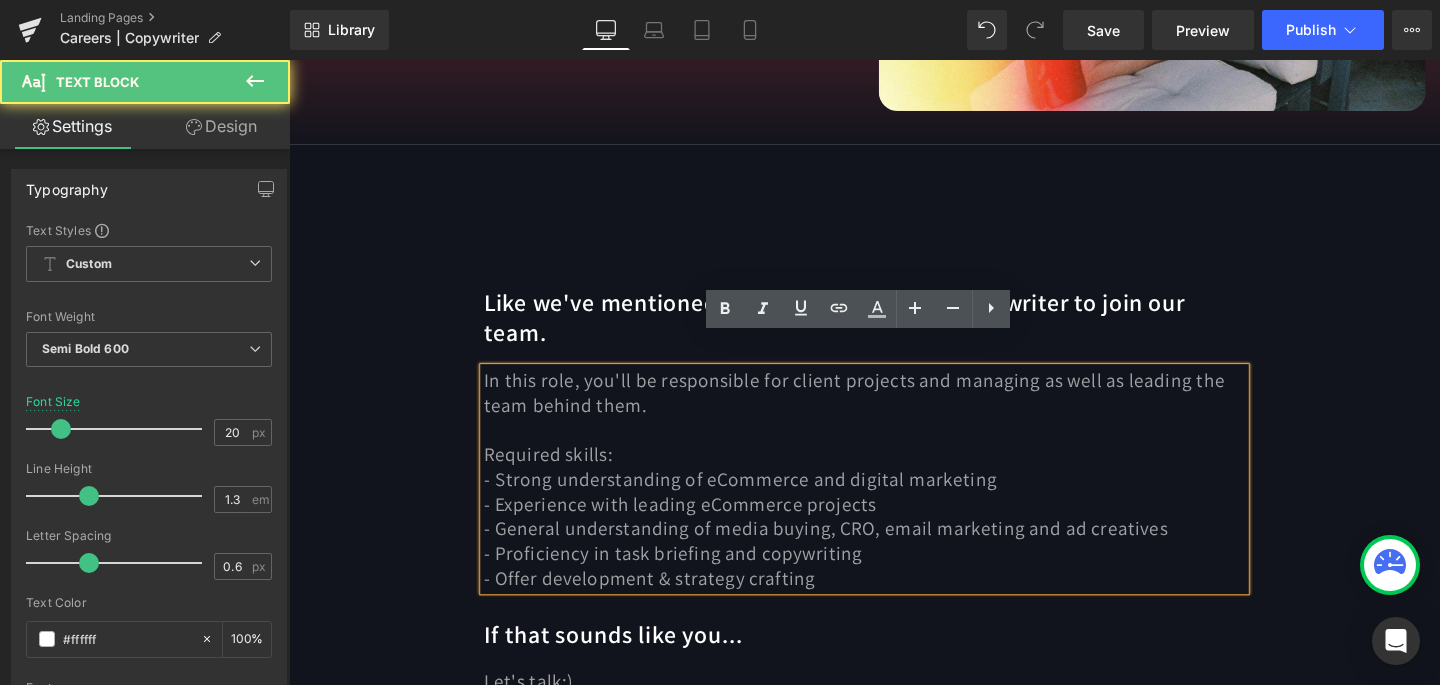 click on "- Offer development & strategy crafting" at bounding box center (894, 605) 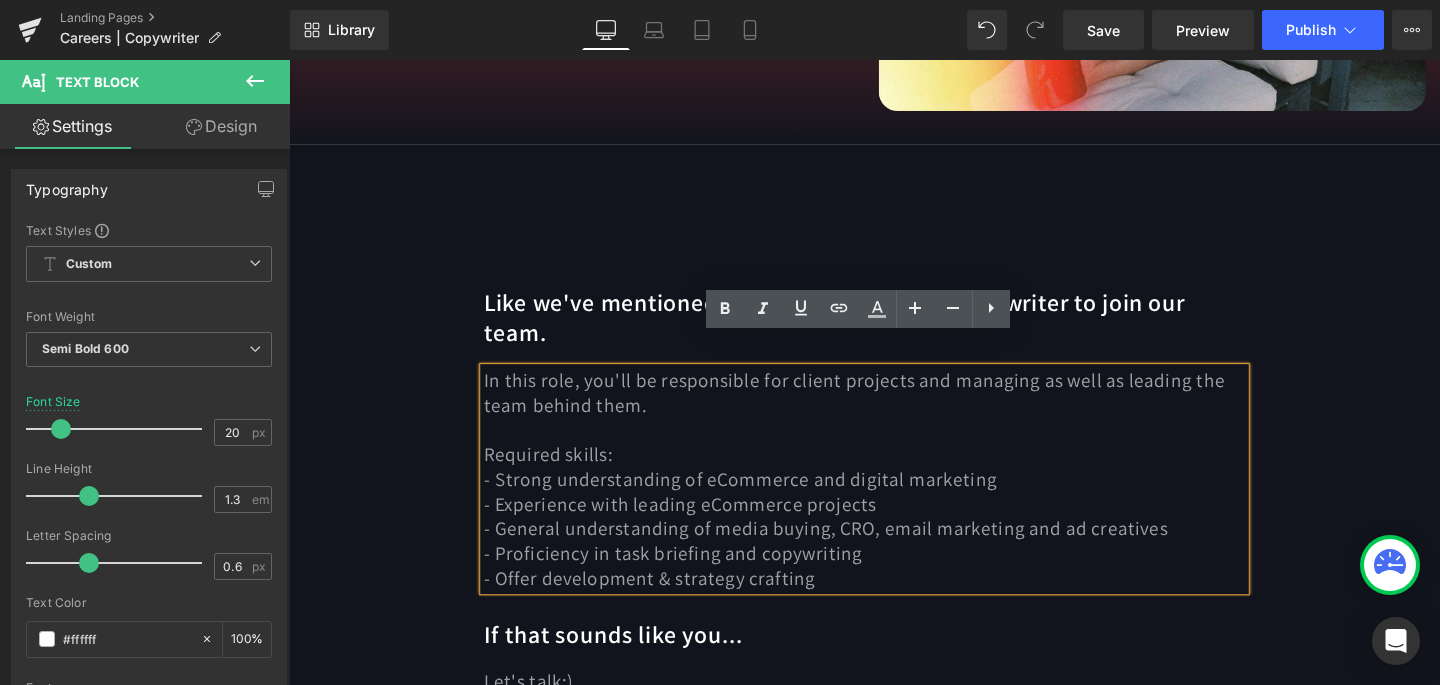 drag, startPoint x: 713, startPoint y: 393, endPoint x: 471, endPoint y: 363, distance: 243.85242 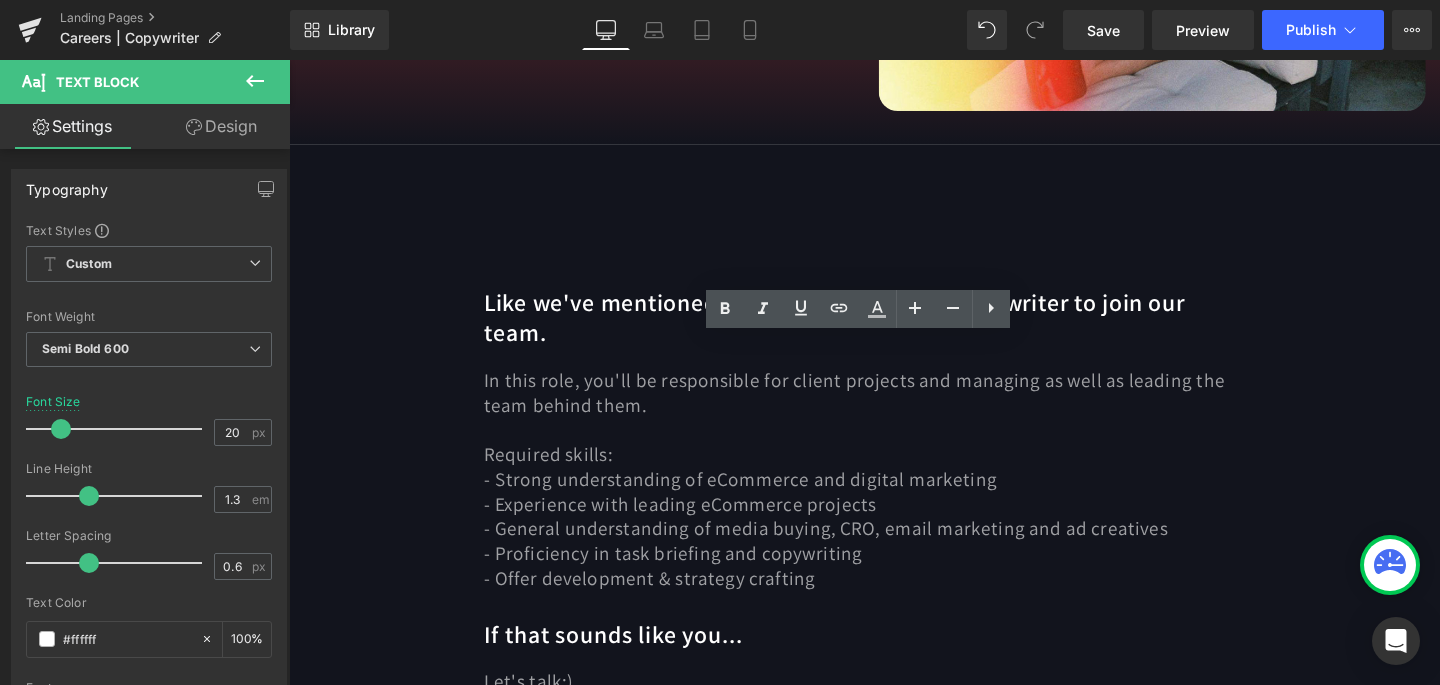 type 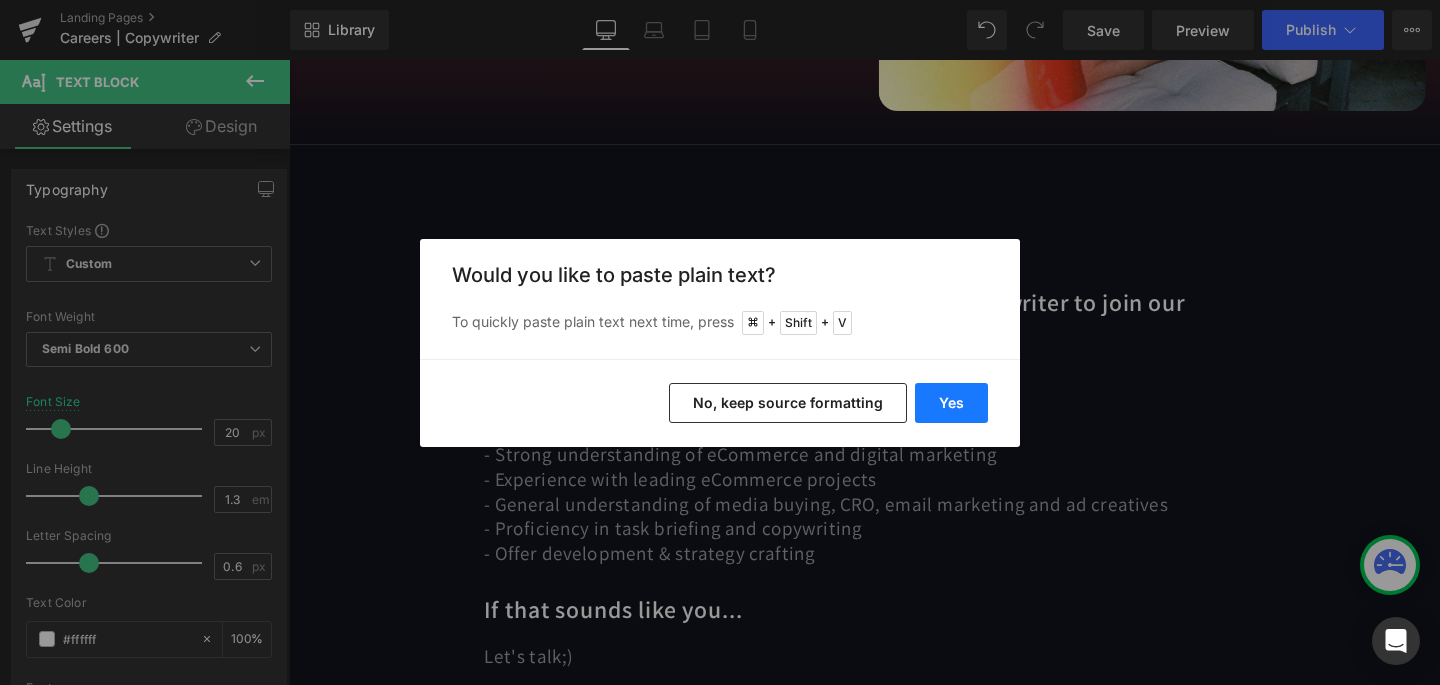 click on "Yes" at bounding box center (951, 403) 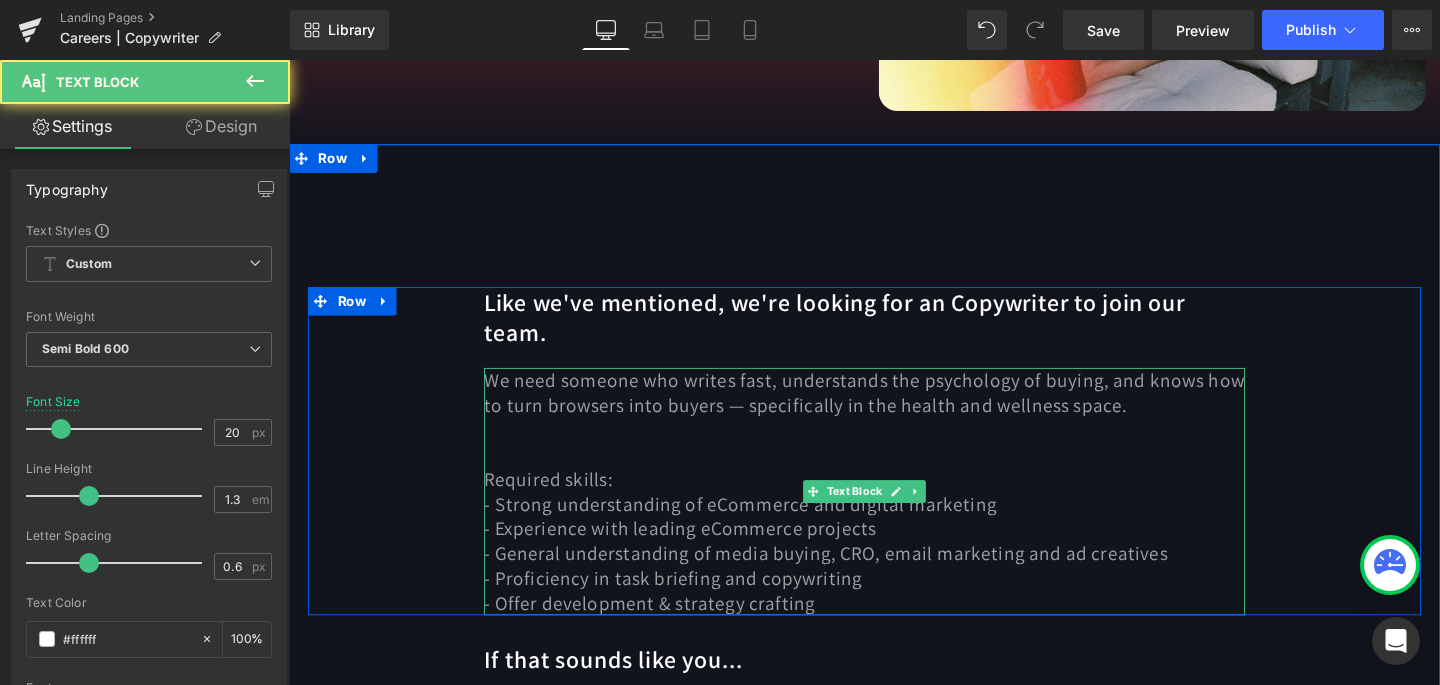 click at bounding box center (894, 449) 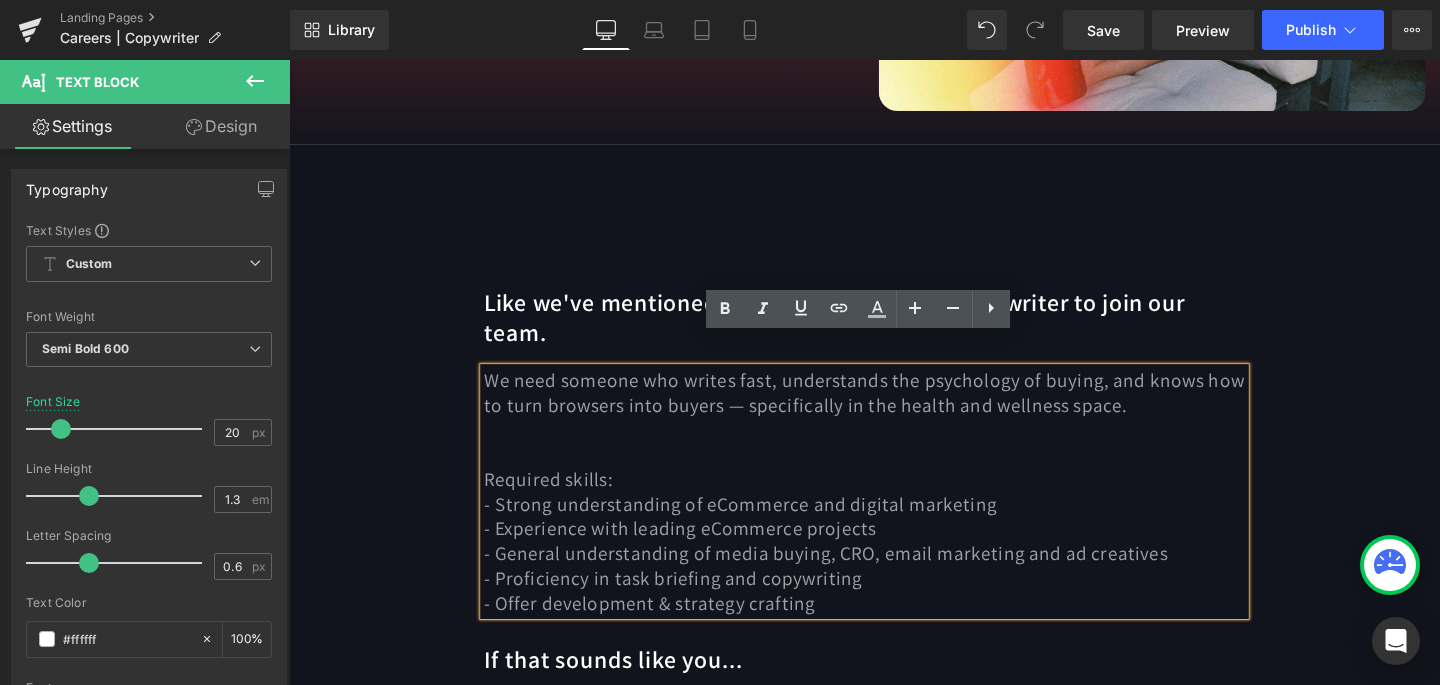 click at bounding box center [894, 475] 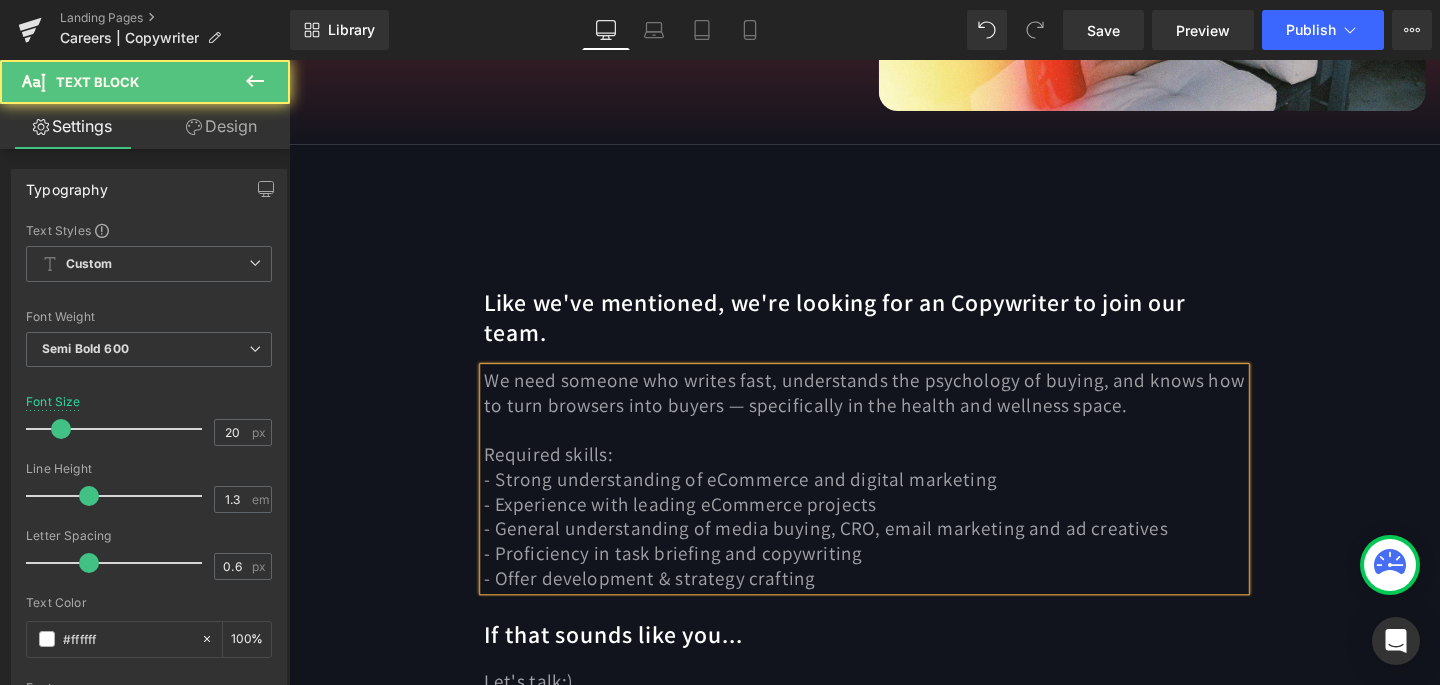 click on "We need someone who writes fast, understands the psychology of buying, and knows how to turn browsers into buyers — specifically in the health and wellness space." at bounding box center [893, 410] 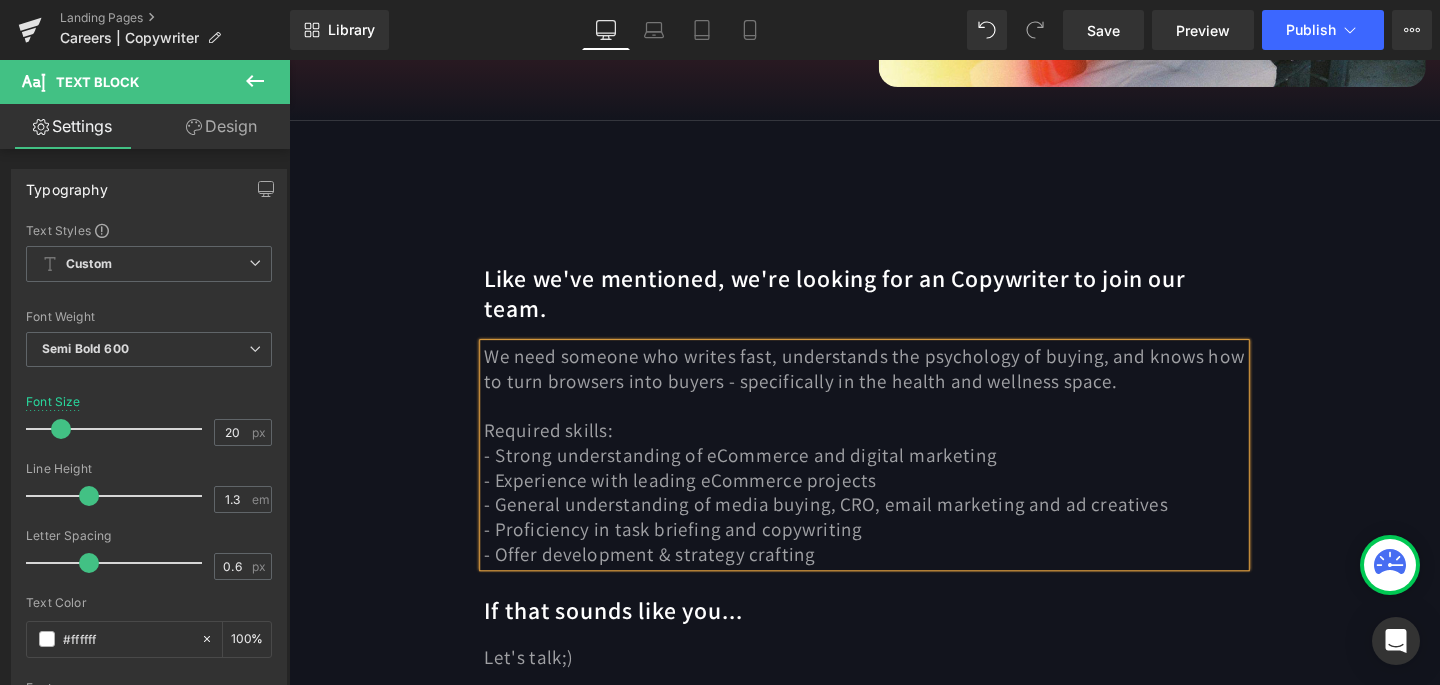 scroll, scrollTop: 566, scrollLeft: 0, axis: vertical 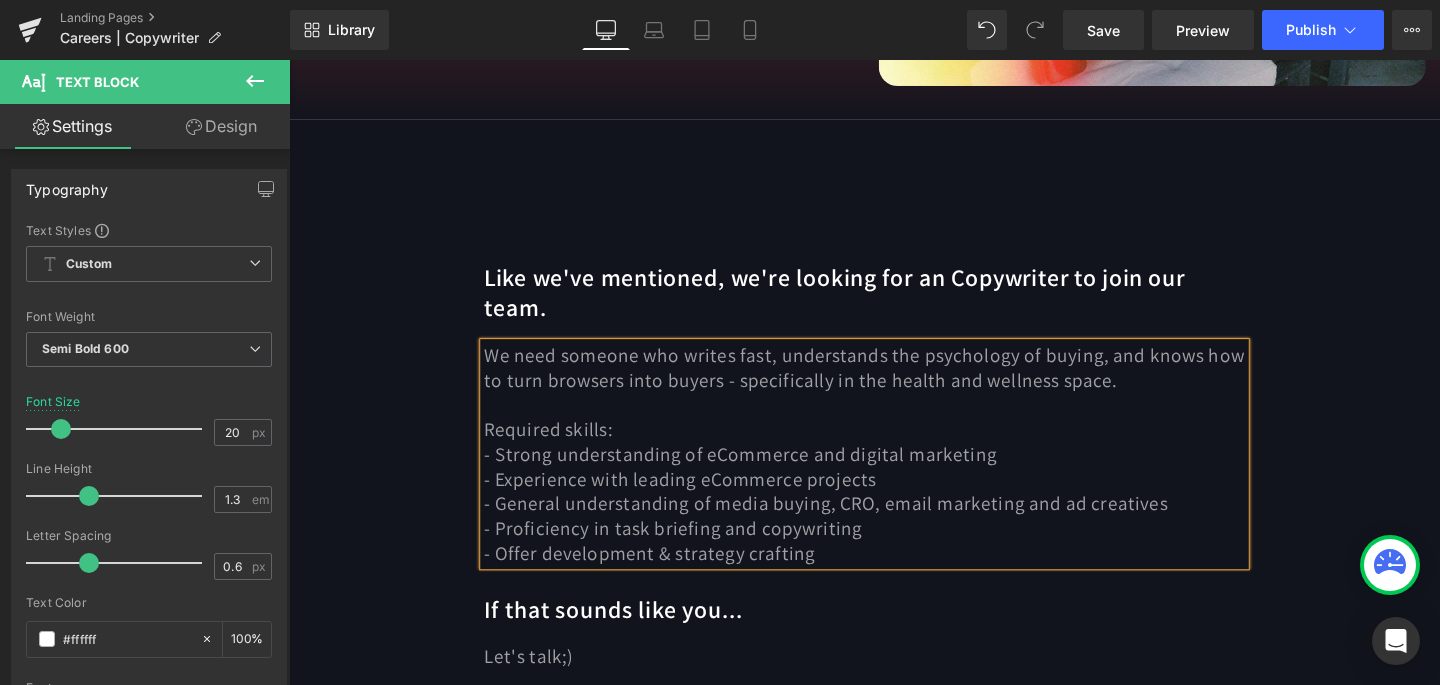 click on "- Proficiency in task briefing and copywriting" at bounding box center (693, 552) 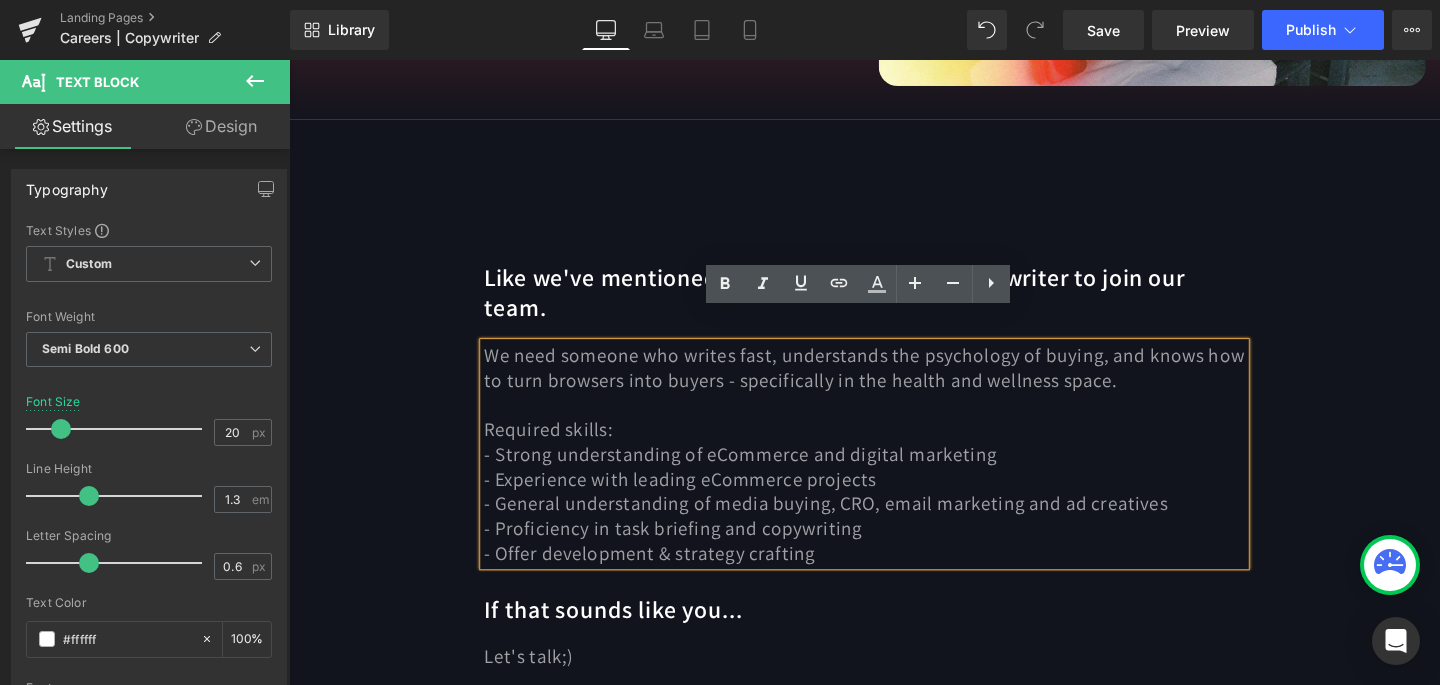 drag, startPoint x: 895, startPoint y: 551, endPoint x: 492, endPoint y: 441, distance: 417.74274 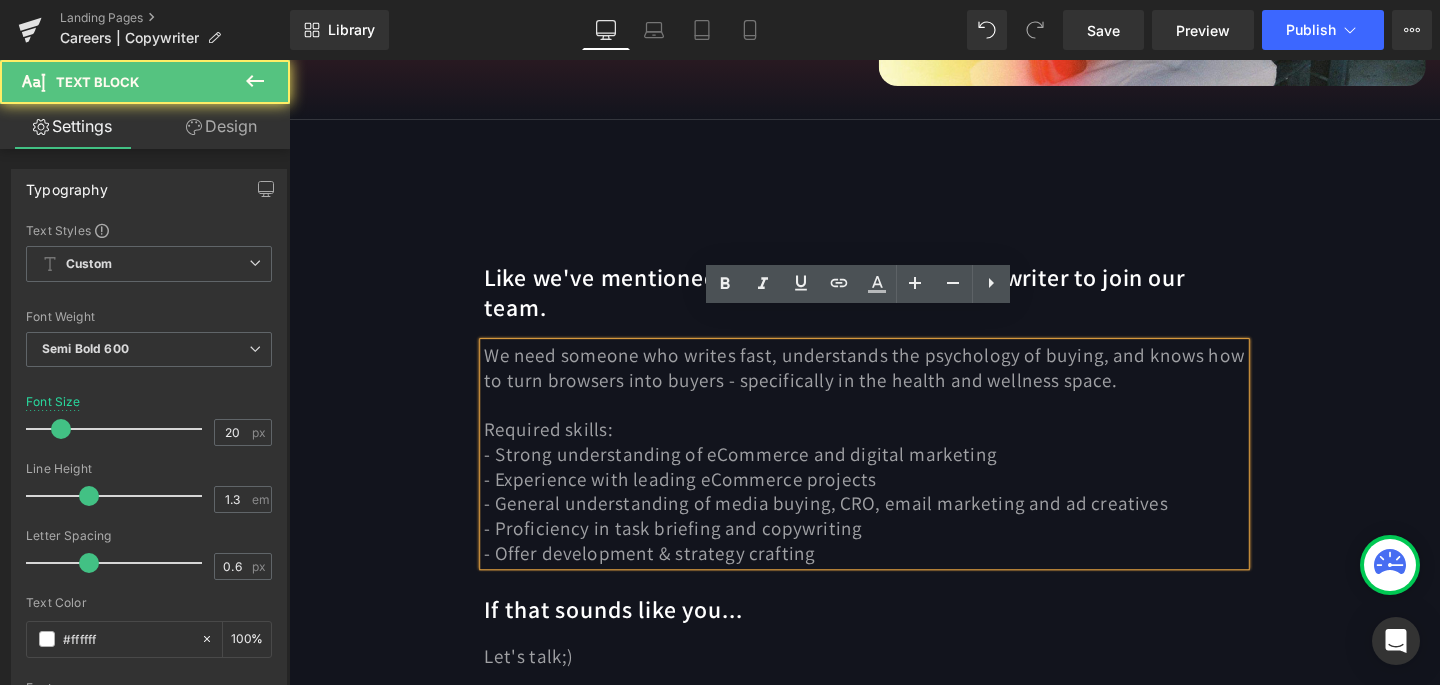 drag, startPoint x: 498, startPoint y: 438, endPoint x: 930, endPoint y: 552, distance: 446.78854 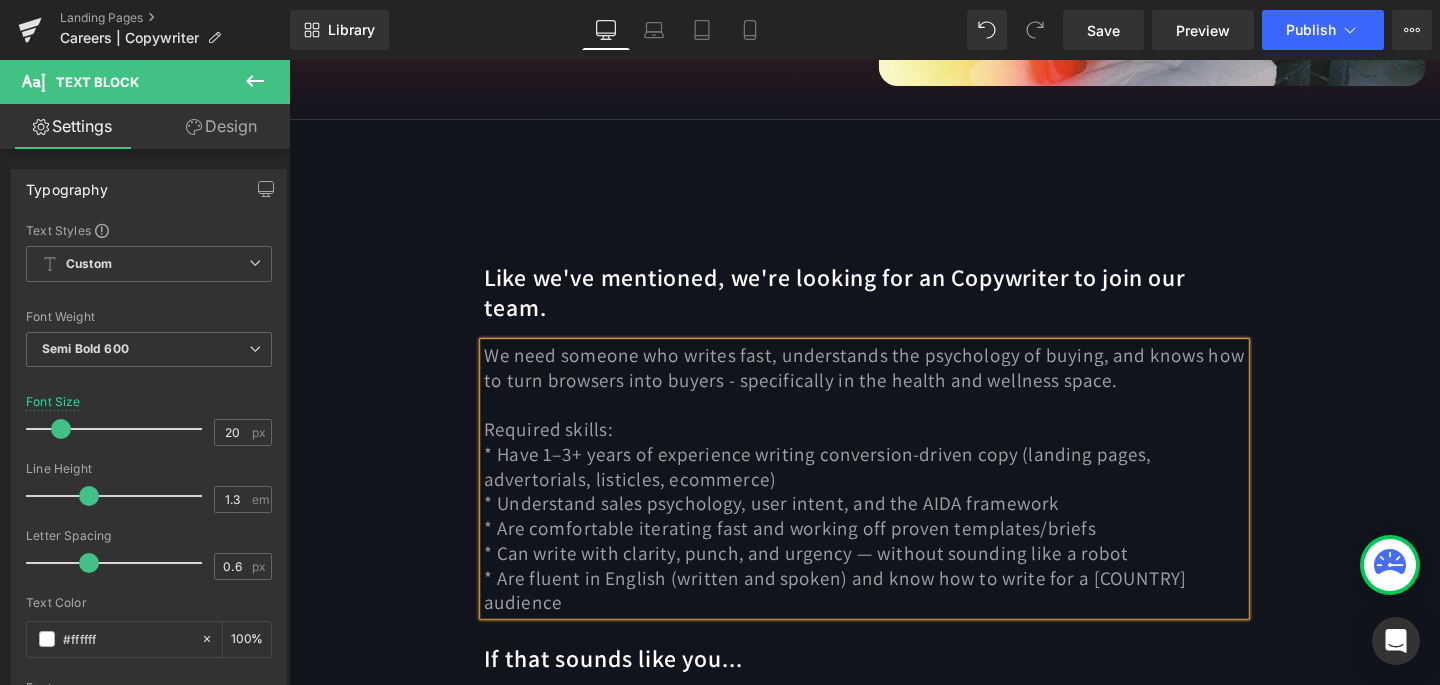 click on "* Have 1–3+ years of experience writing conversion-driven copy (landing pages, advertorials, listicles, ecommerce)" at bounding box center [845, 487] 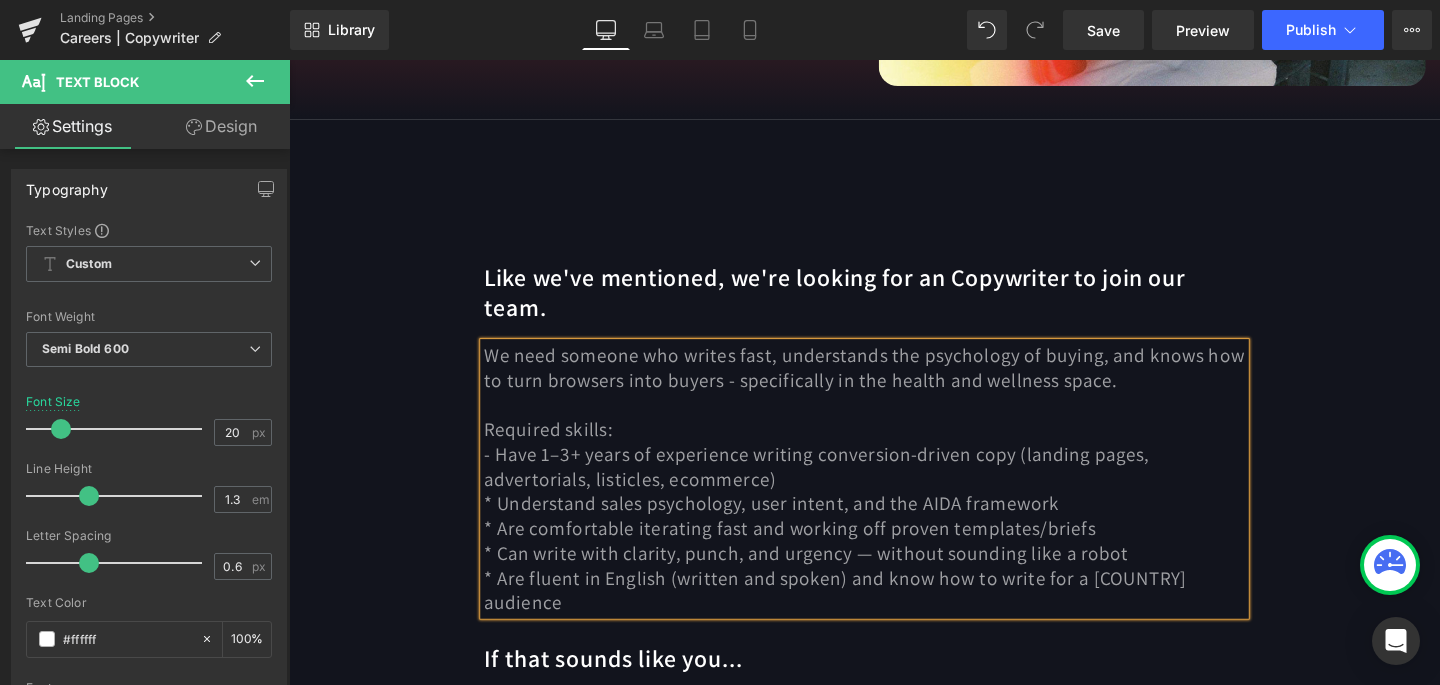 click on "* Understand sales psychology, user intent, and the AIDA framework" at bounding box center [796, 526] 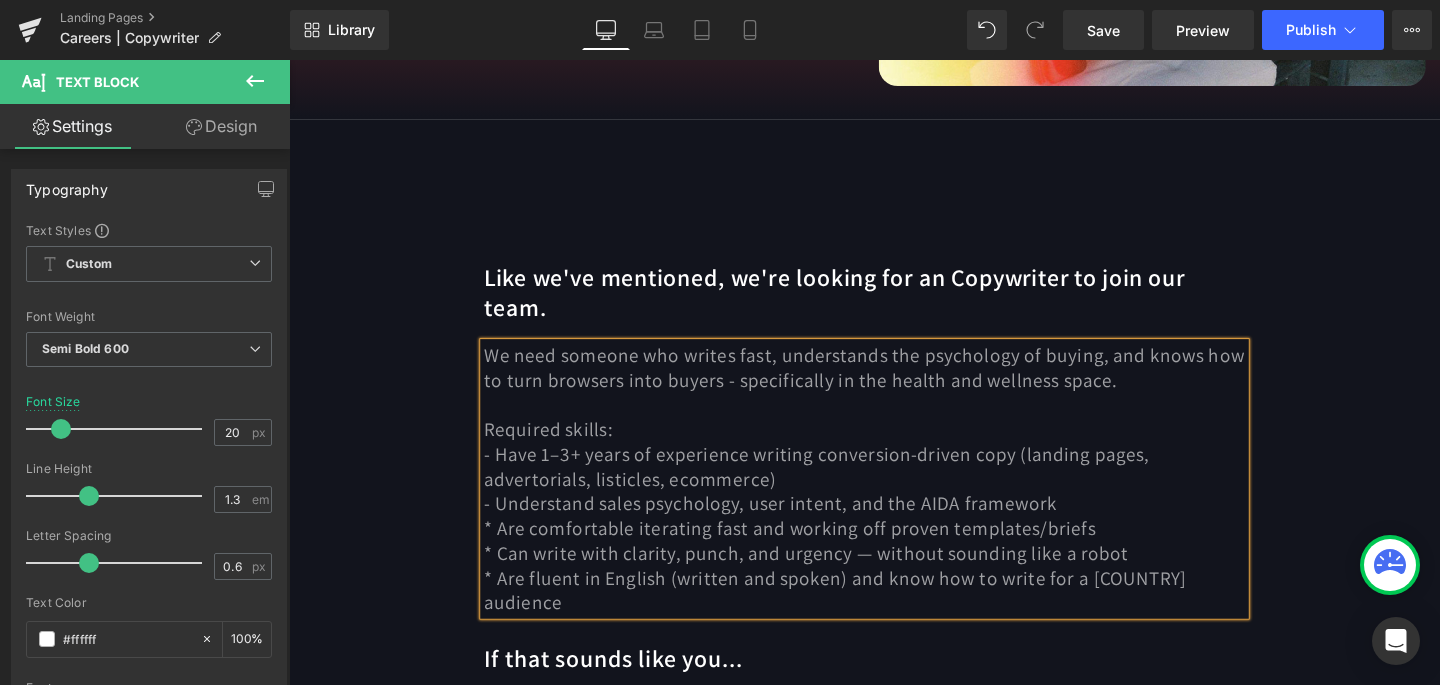 click on "* Are comfortable iterating fast and working off proven templates/briefs" at bounding box center (815, 552) 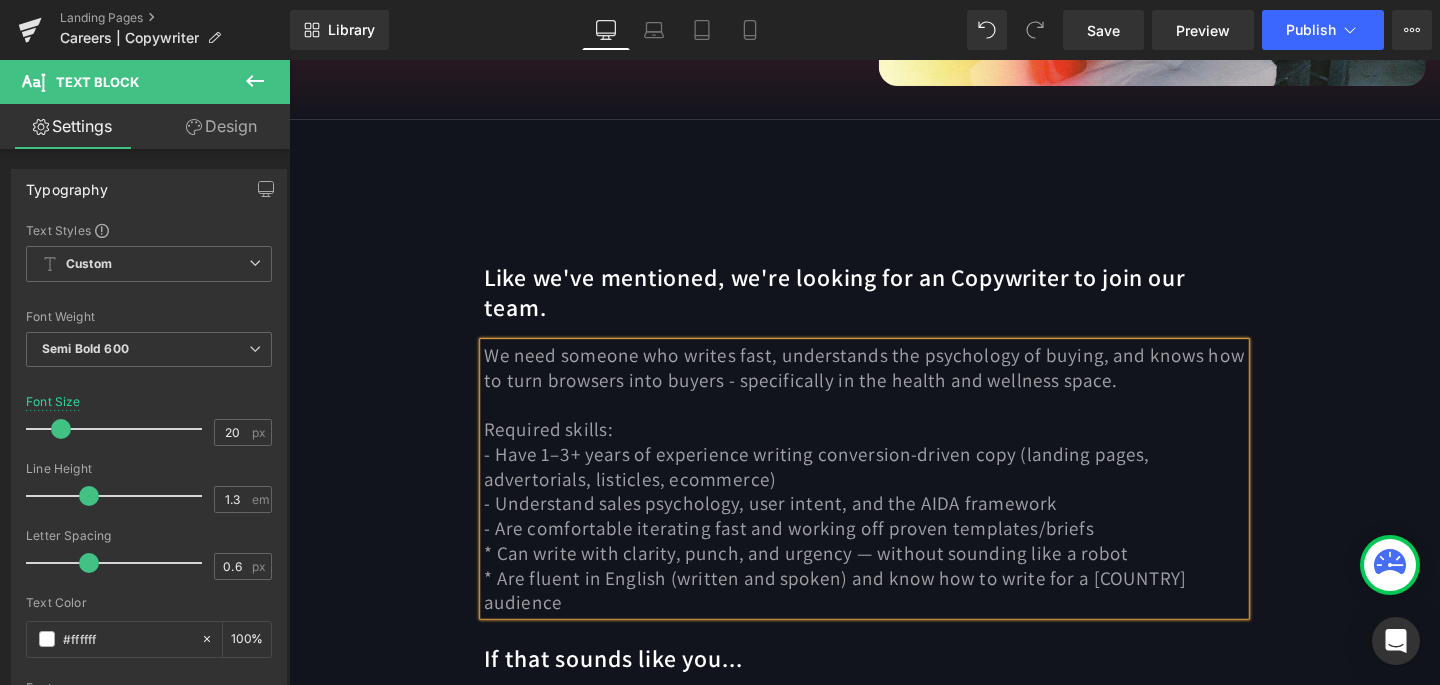 click on "* Can write with clarity, punch, and urgency — without sounding like a robot" at bounding box center [833, 578] 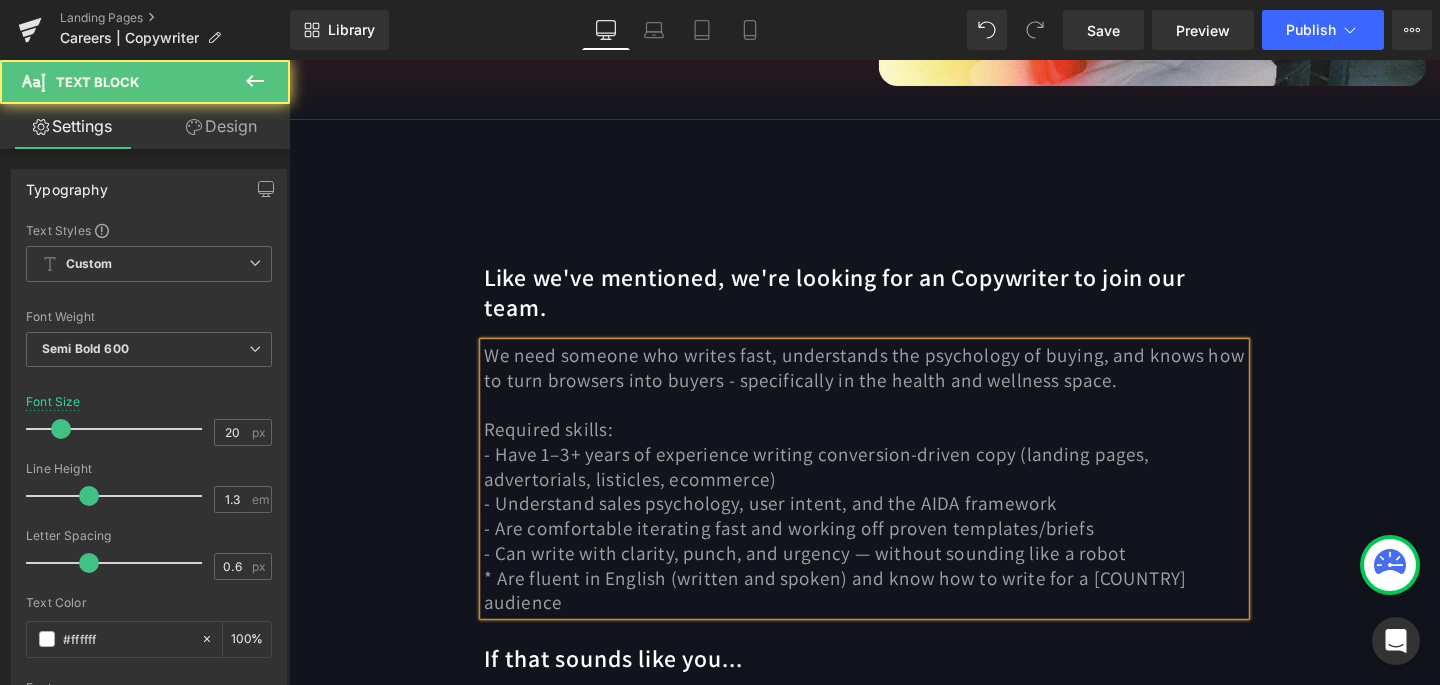 click on "* Are fluent in English (written and spoken) and know how to write for a [COUNTRY] audience" at bounding box center [863, 617] 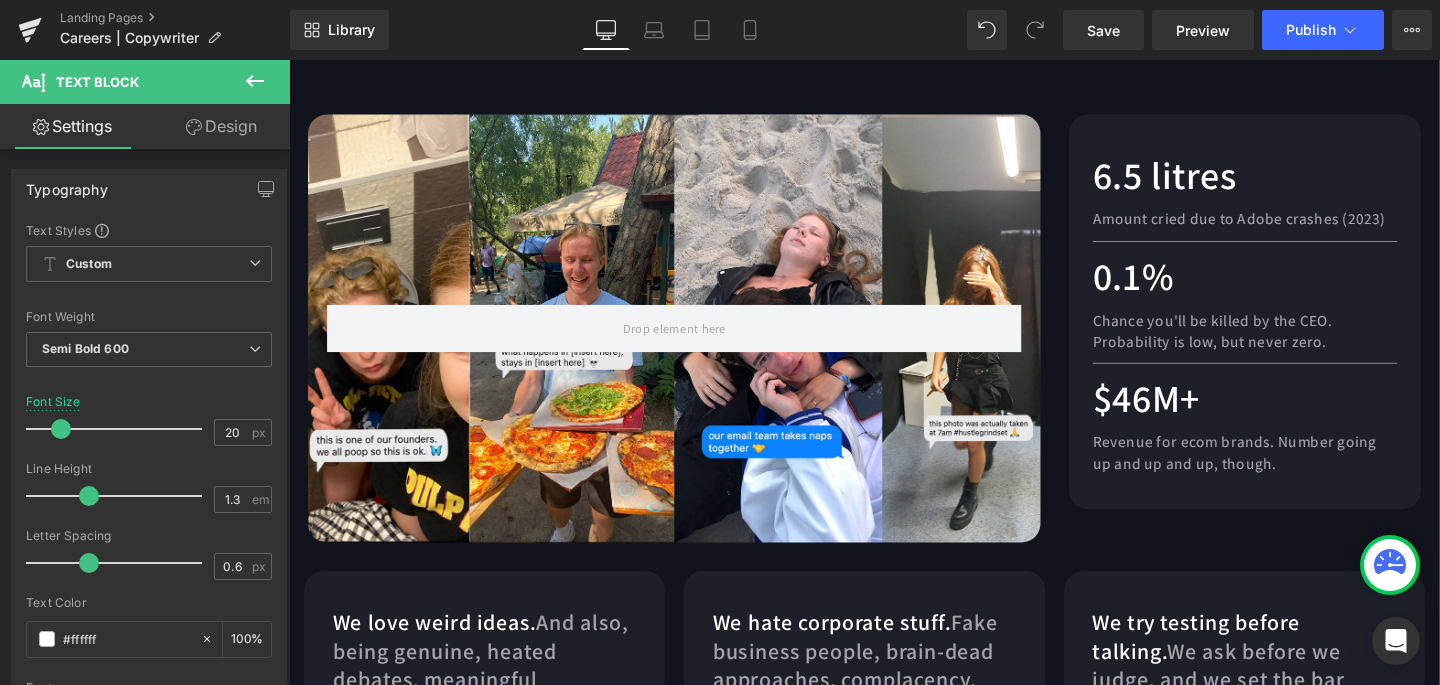 scroll, scrollTop: 3337, scrollLeft: 0, axis: vertical 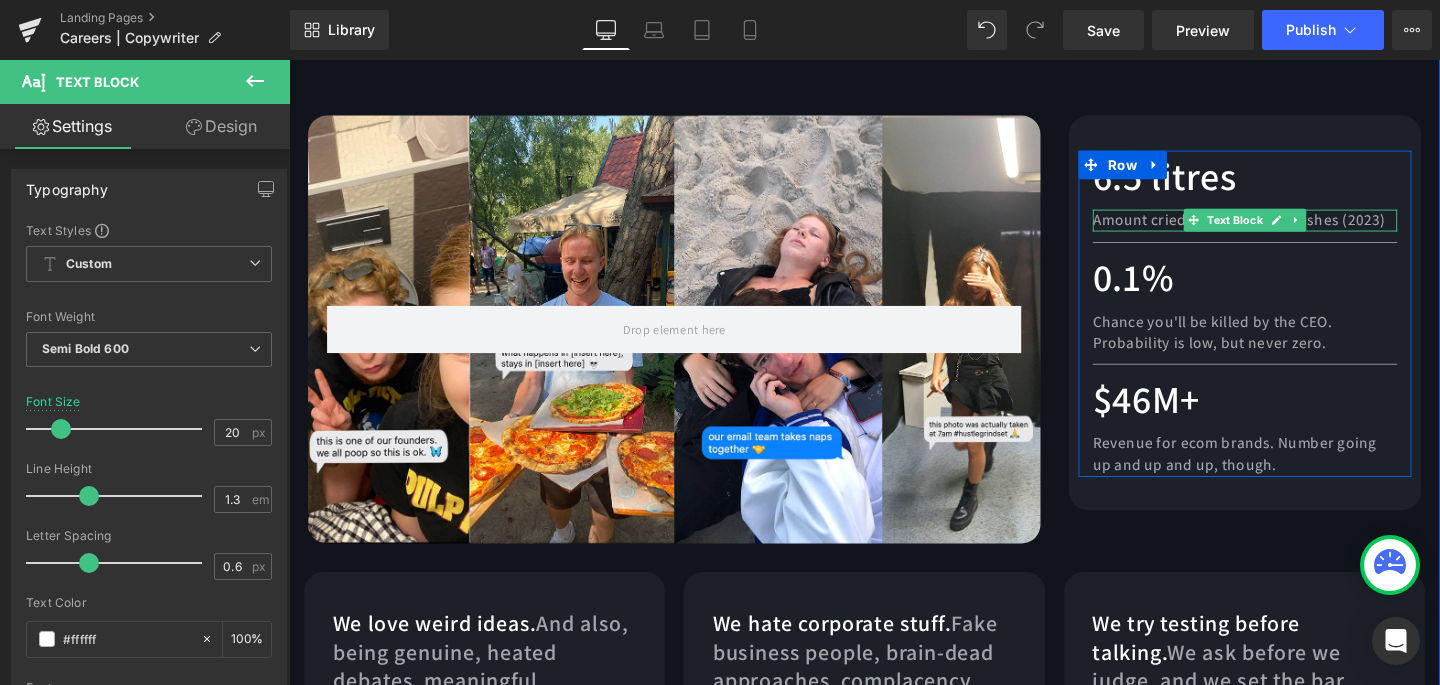 click on "Amount cried due to Adobe crashes (2023)" at bounding box center [1288, 227] 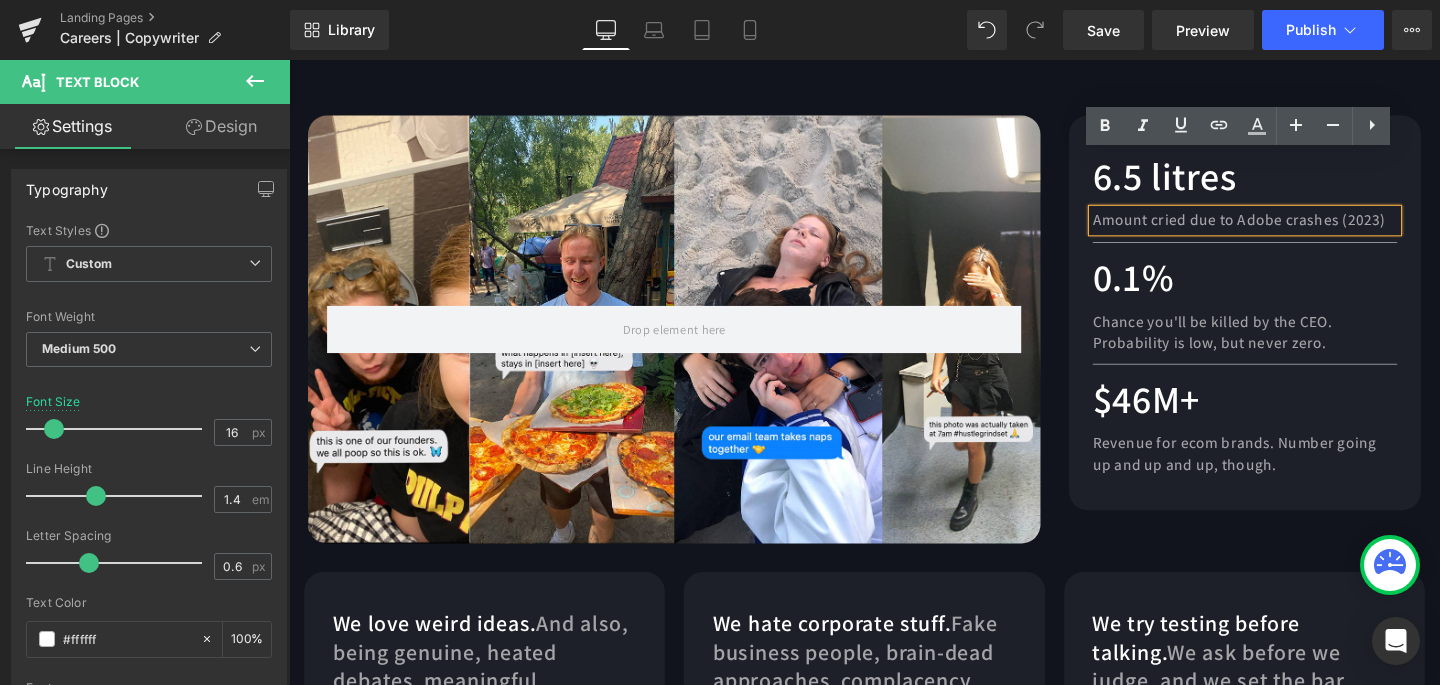click on "Amount cried due to Adobe crashes (2023)" at bounding box center [1288, 227] 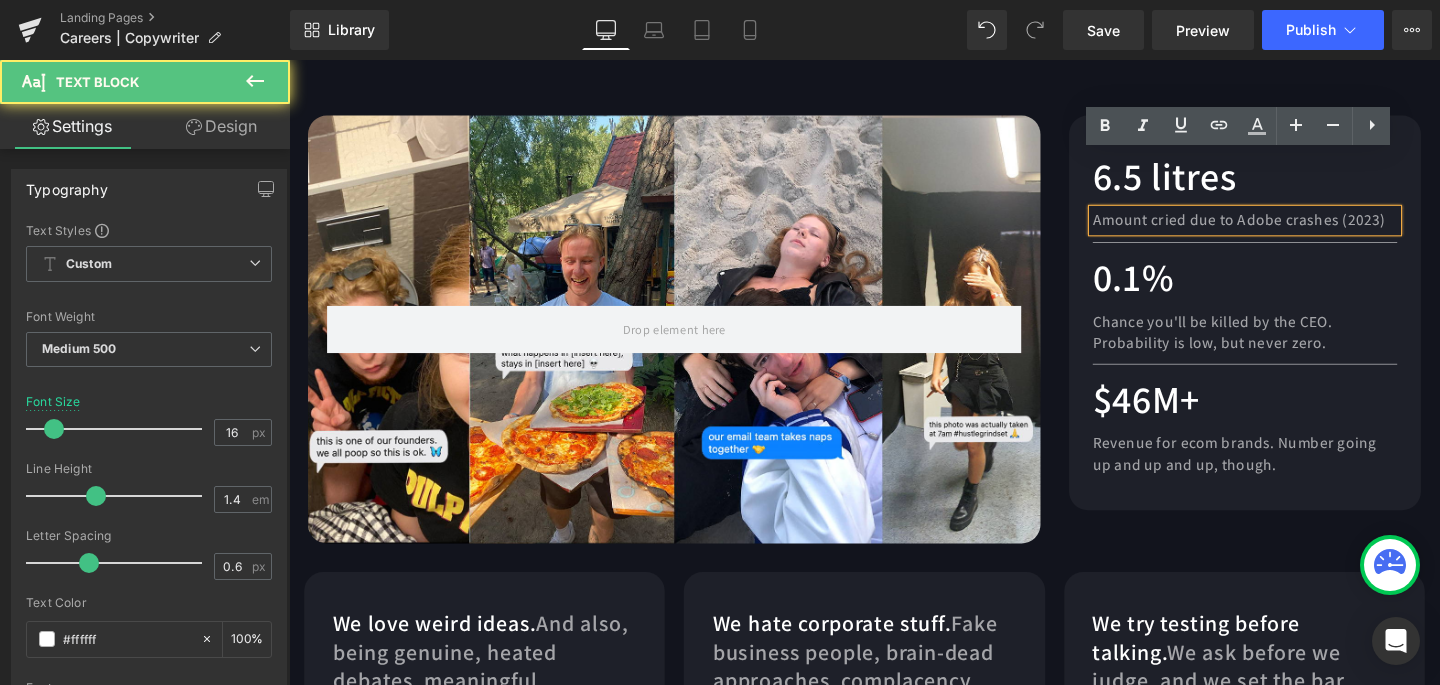 type 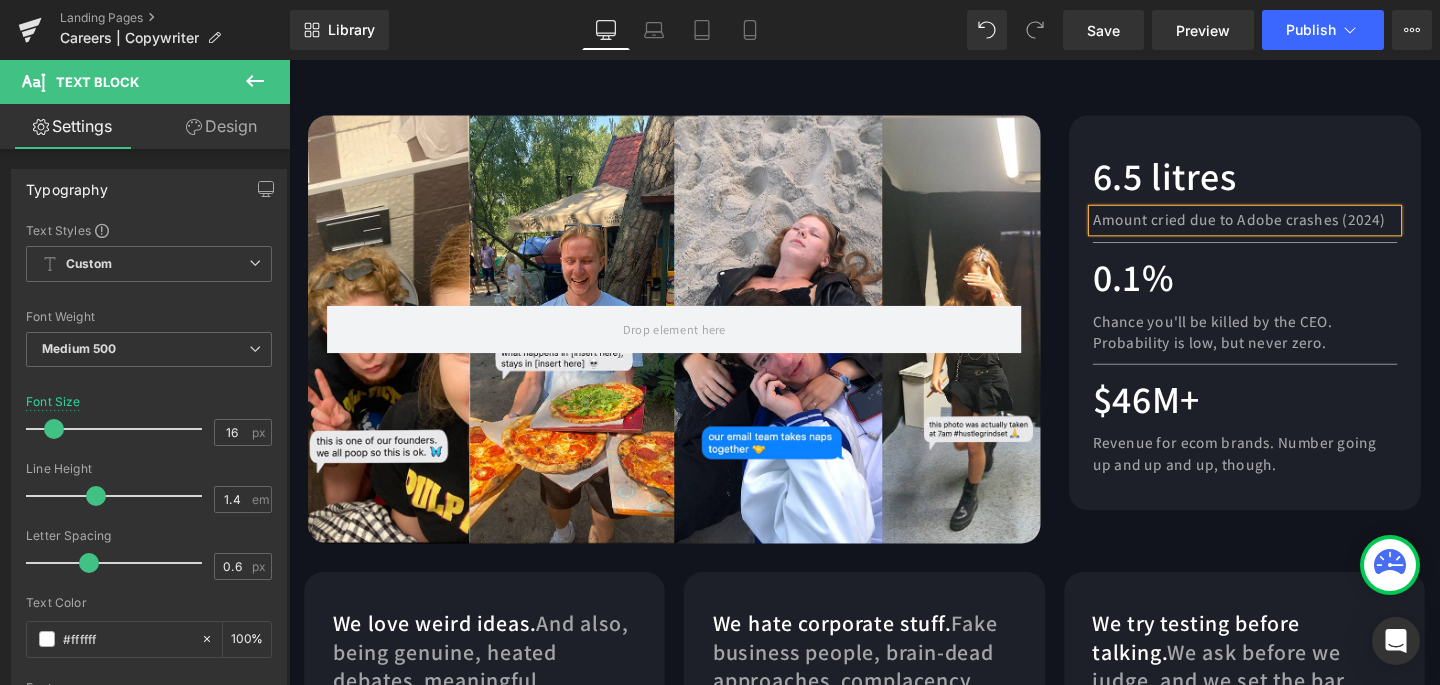 click on "Row         6.5 litres Text Block         Amount cried due to Adobe crashes (2024) Text Block         Separator         0.1% Text Block         Chance you'll be killed by the CEO. Probability is low, but never zero. Text Block         Separator         $46M+ Text Block         Revenue for ecom brands. Number going up and up and up, though. Text Block         Row         Row         Row         Row         We love weird ideas.  And also, being genuine, heated debates, meaningful relationships. Text Block         Row         Row         We hate corporate stuff.  Fake business people, brain-dead approaches, complacency. Text Block         Row         Row         We try testing before talking.  We ask before we judge, and we set the bar higher. Text Block         Row         Row         Row         Row" at bounding box center (894, 458) 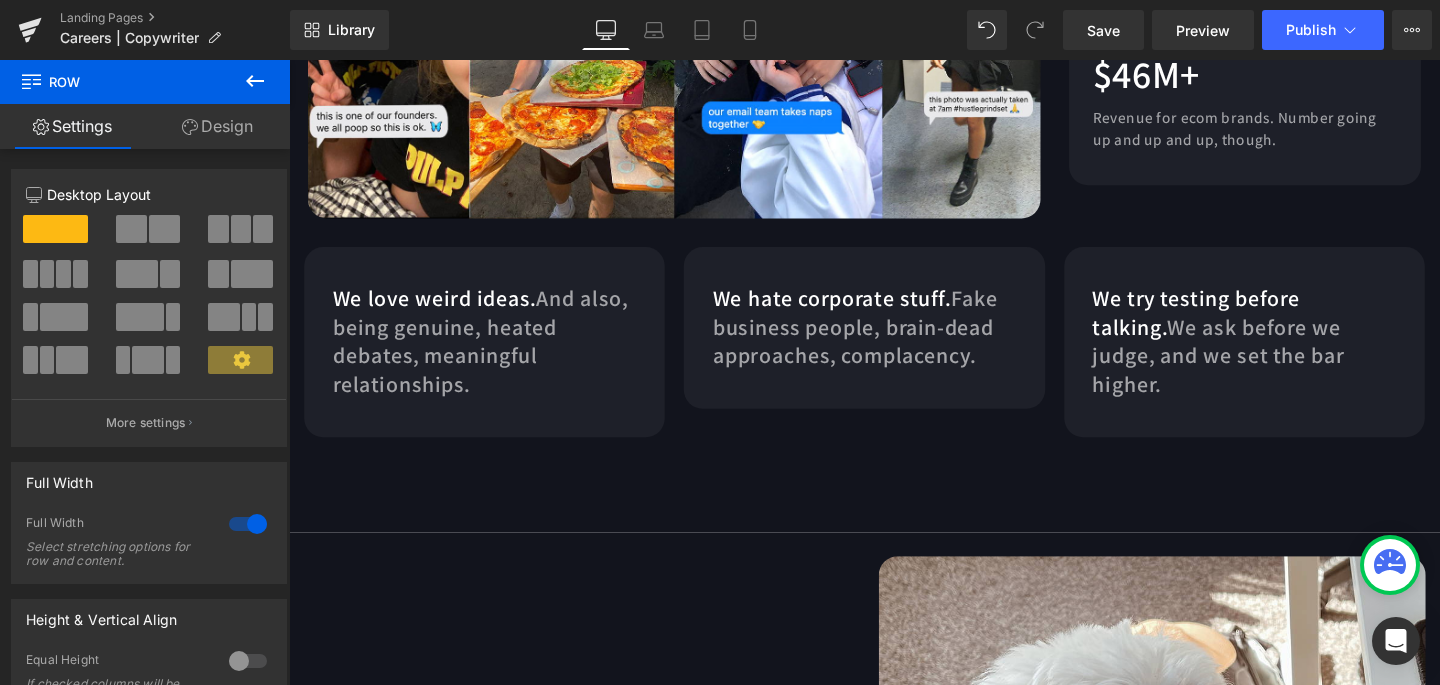 scroll, scrollTop: 3682, scrollLeft: 0, axis: vertical 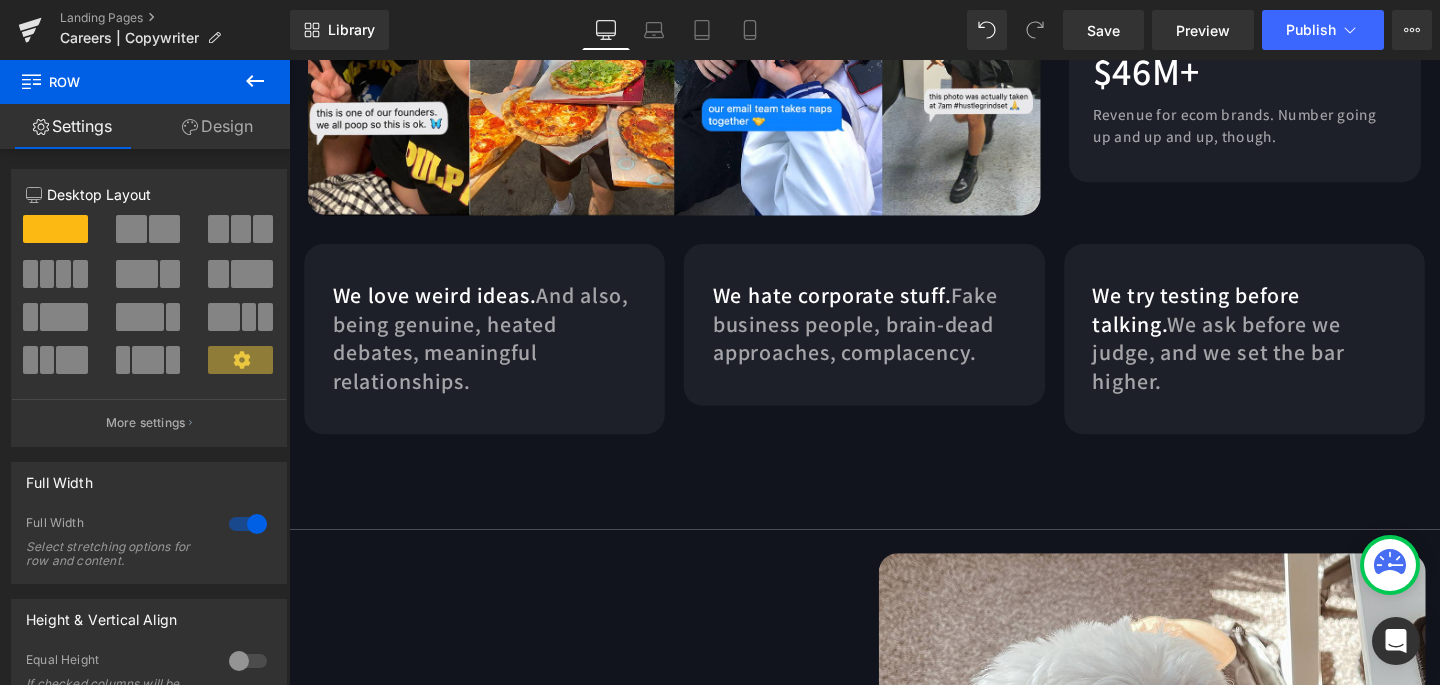 click on "Fake business people, brain-dead approaches, complacency." at bounding box center [884, 337] 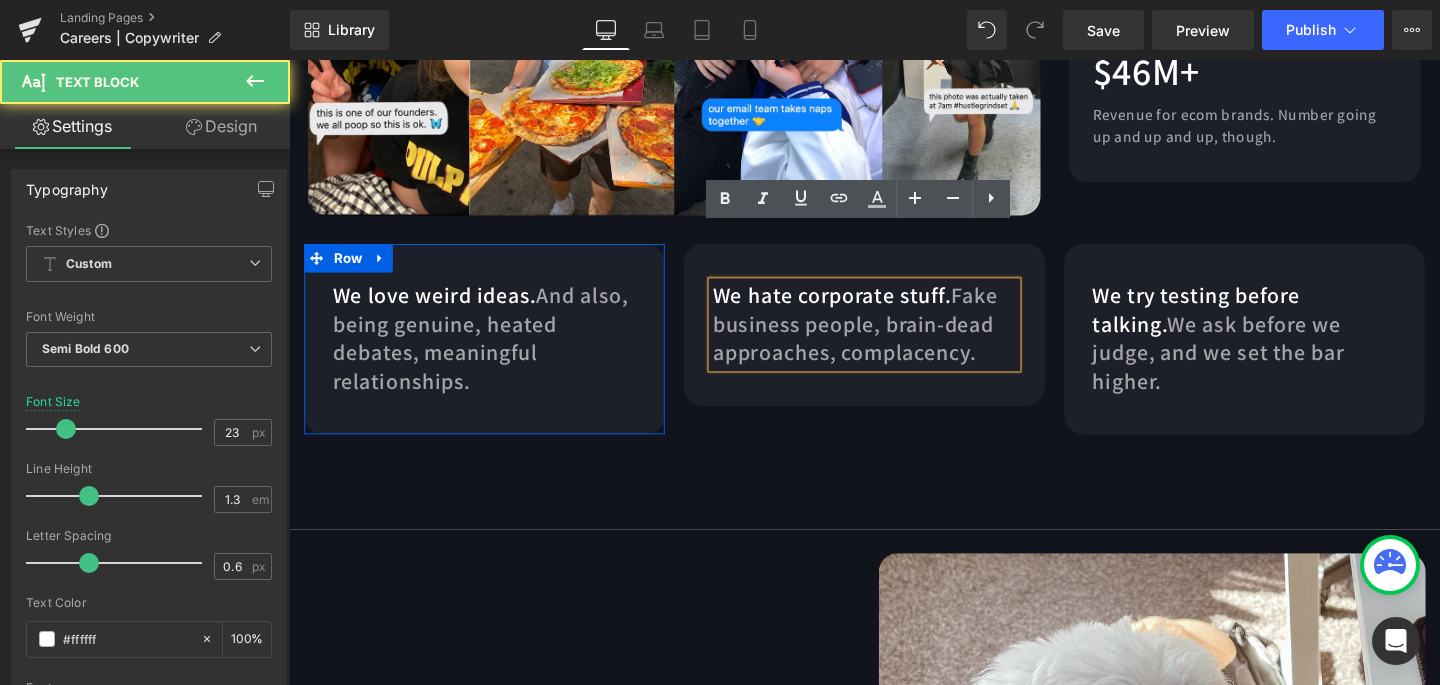 click on "We love weird ideas.  And also, being genuine, heated debates, meaningful relationships. Text Block         Row         Row" at bounding box center (494, 353) 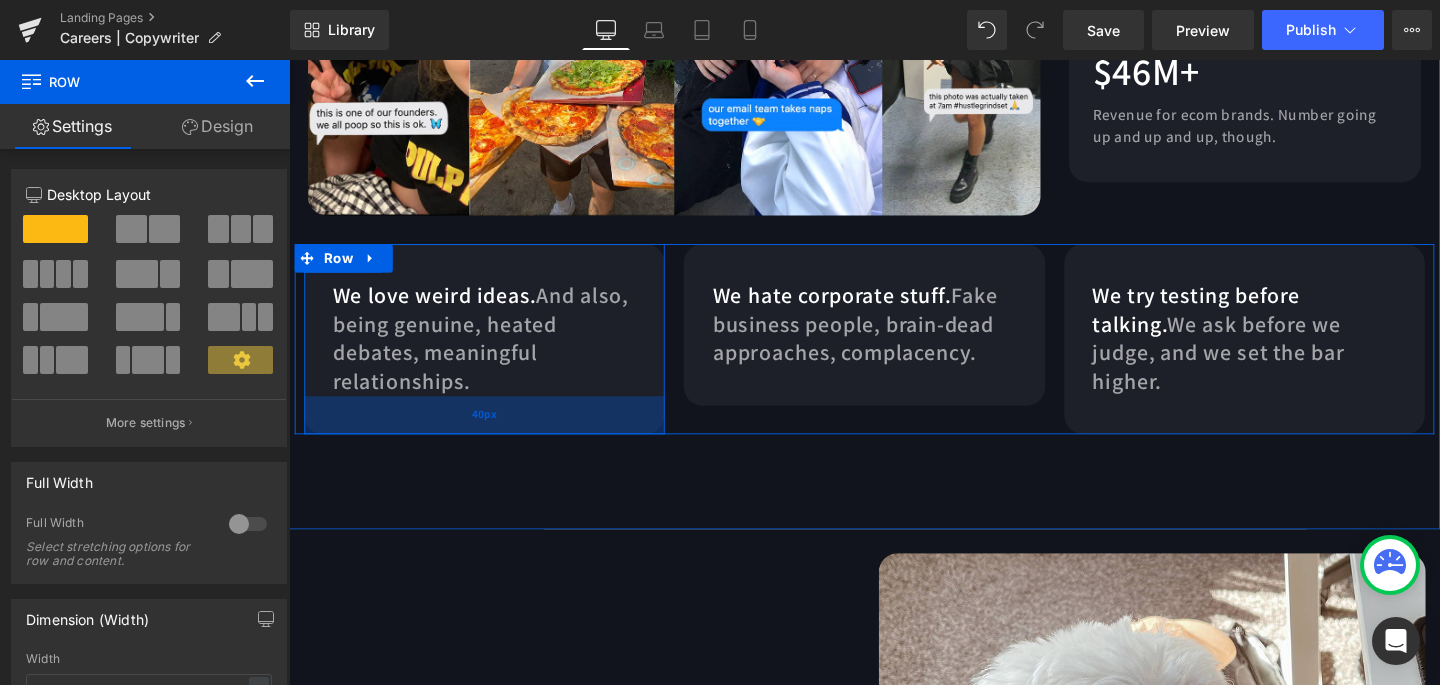 click on "40px" at bounding box center [494, 433] 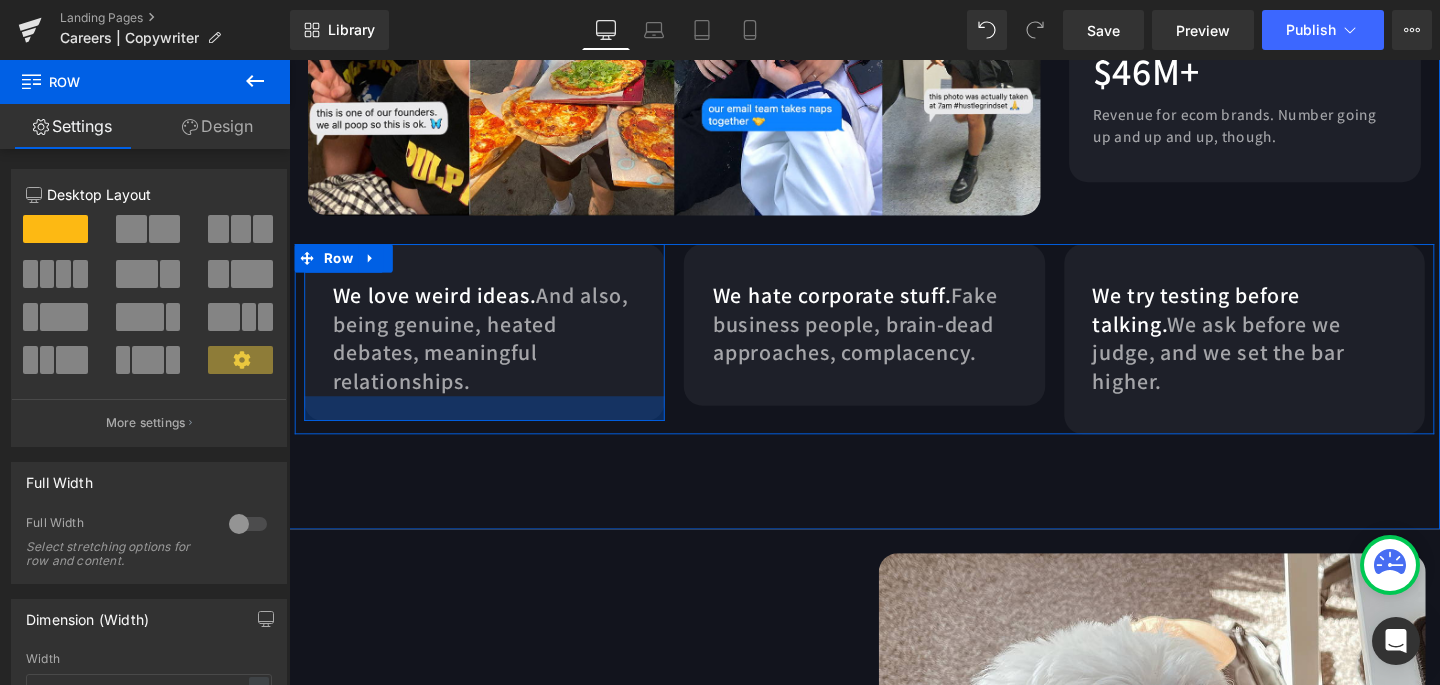drag, startPoint x: 674, startPoint y: 383, endPoint x: 675, endPoint y: 372, distance: 11.045361 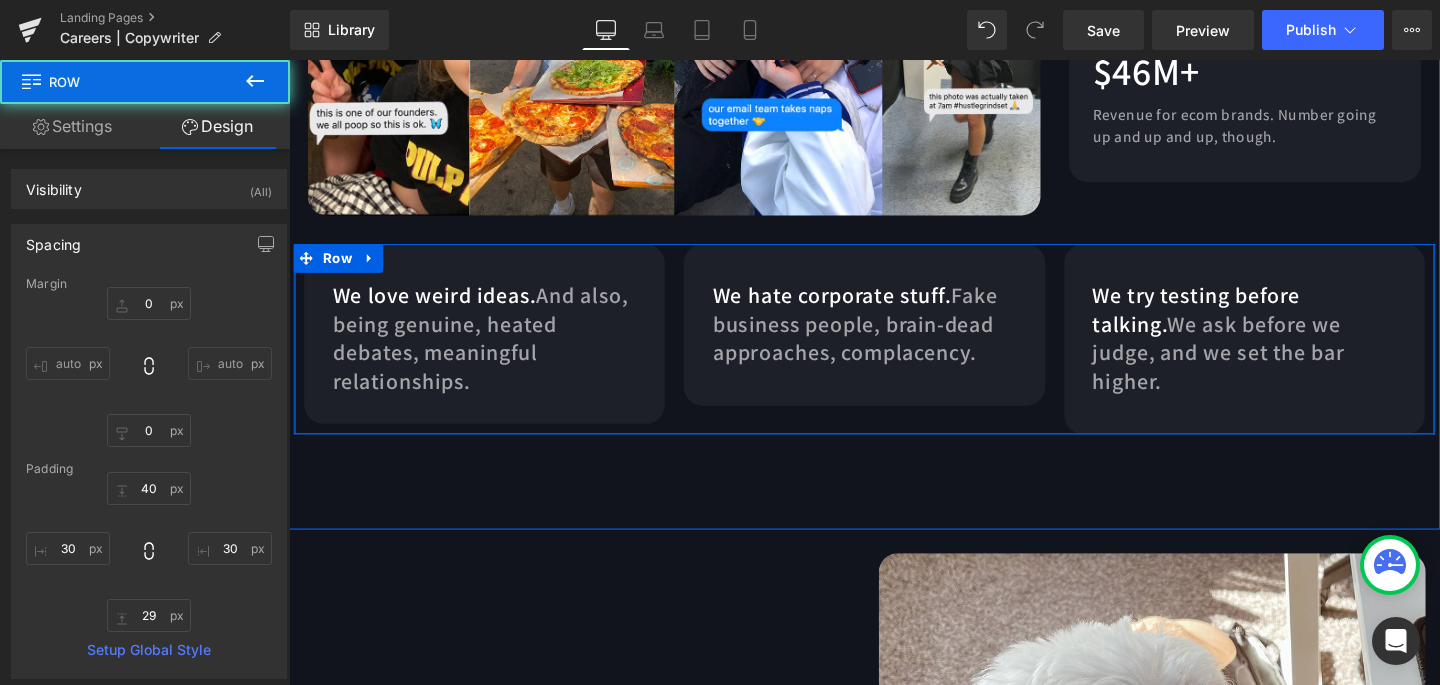 click on "We love weird ideas.  And also, being genuine, heated debates, meaningful relationships. Text Block         Row         Row" at bounding box center (494, 347) 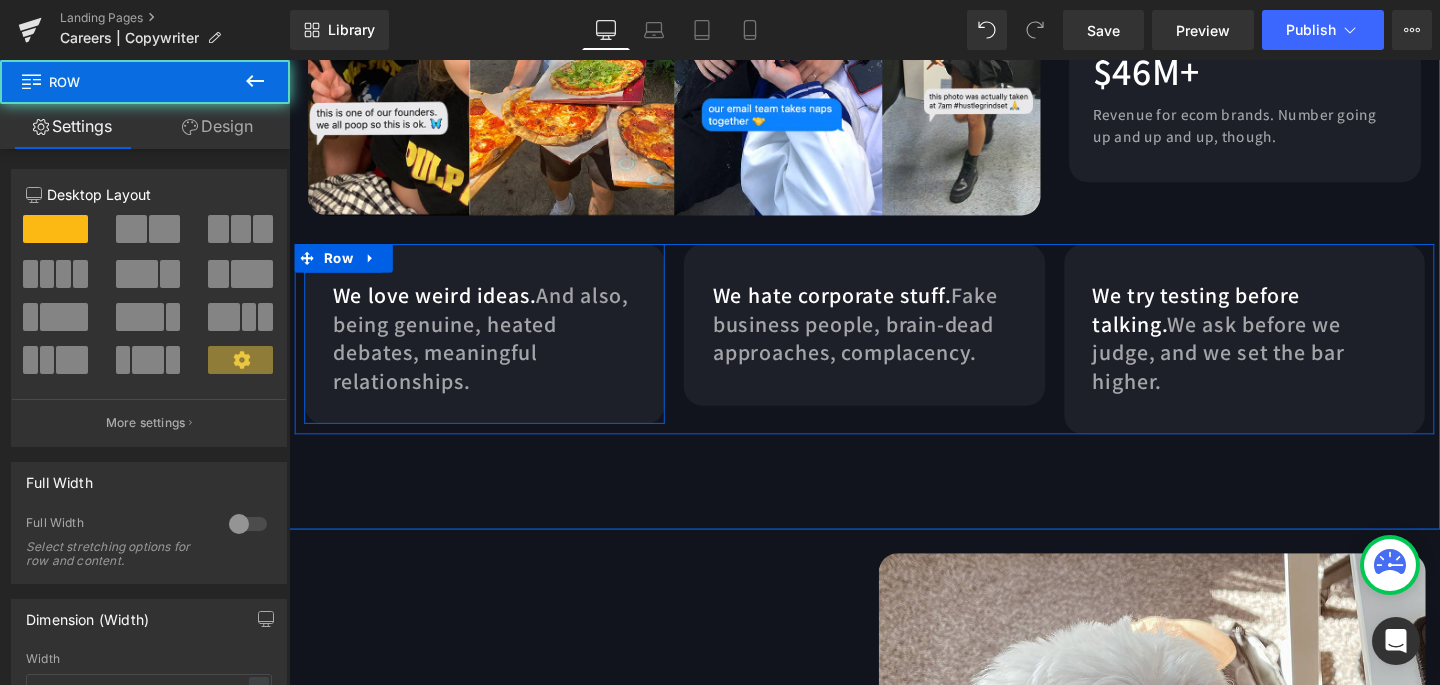 click on "We love weird ideas.  And also, being genuine, heated debates, meaningful relationships. Text Block         Row         Row" at bounding box center [494, 347] 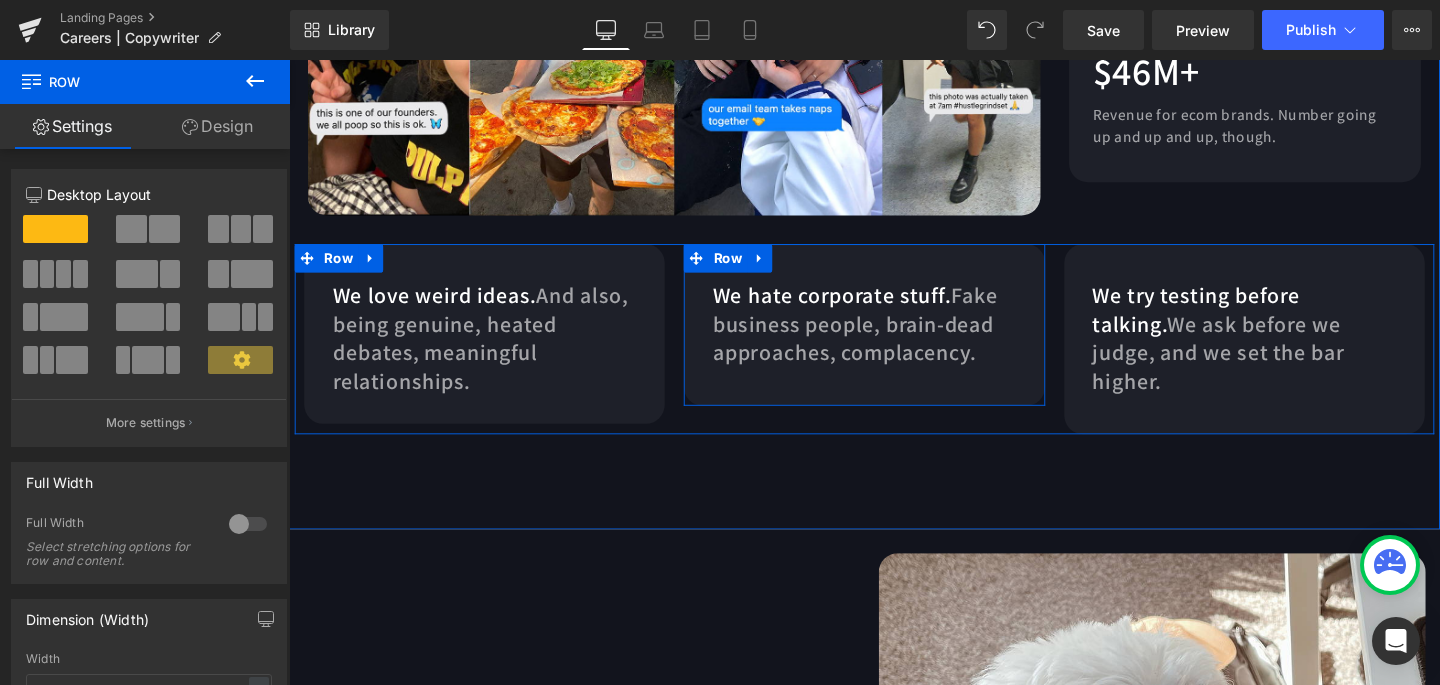click on "We hate corporate stuff.  Fake business people, brain-dead approaches, complacency. Text Block         Row         Row" at bounding box center [893, 338] 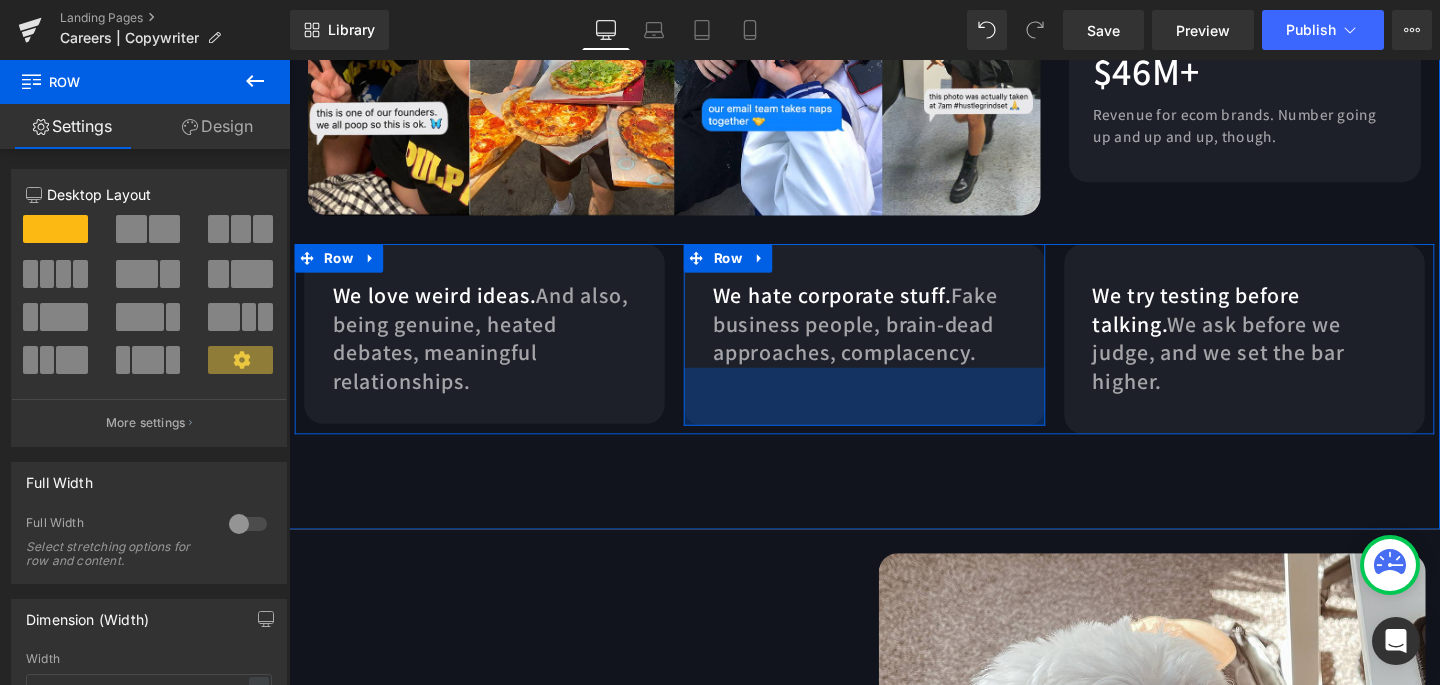drag, startPoint x: 732, startPoint y: 361, endPoint x: 735, endPoint y: 382, distance: 21.213203 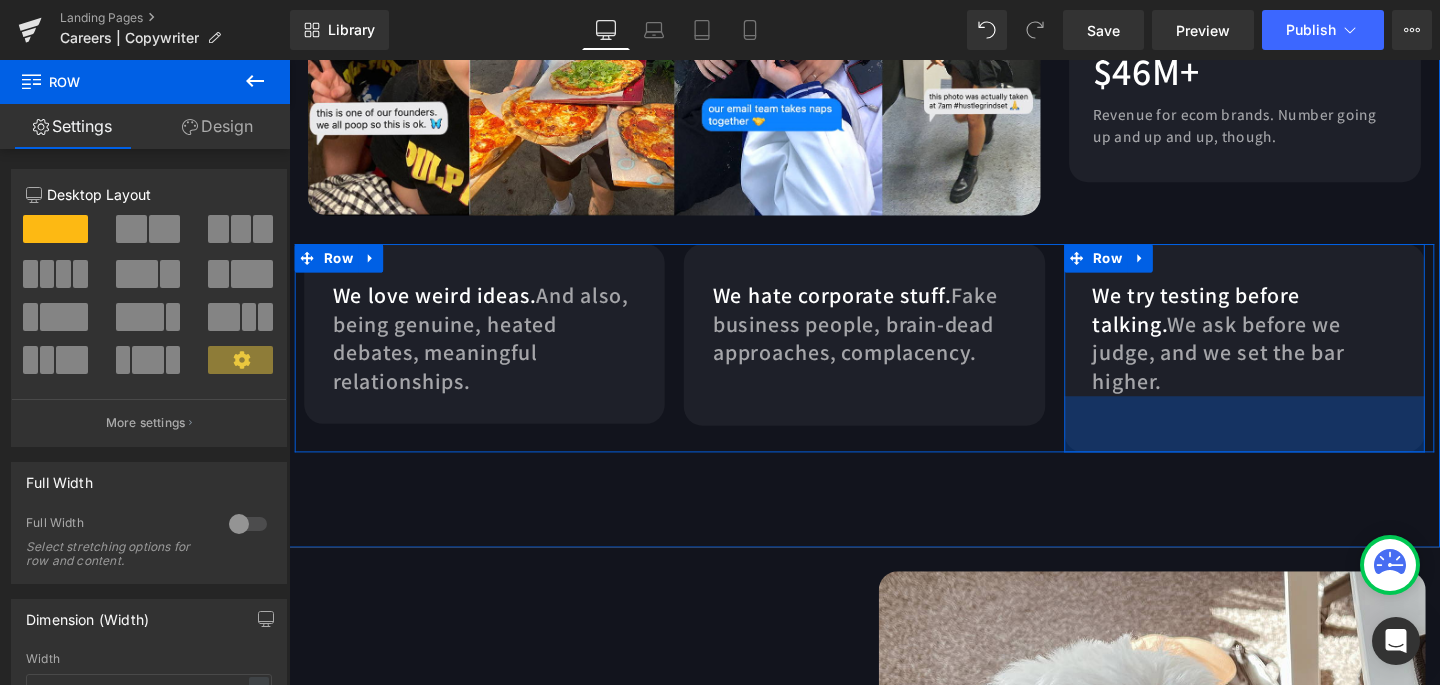 drag, startPoint x: 1151, startPoint y: 360, endPoint x: 1155, endPoint y: 380, distance: 20.396078 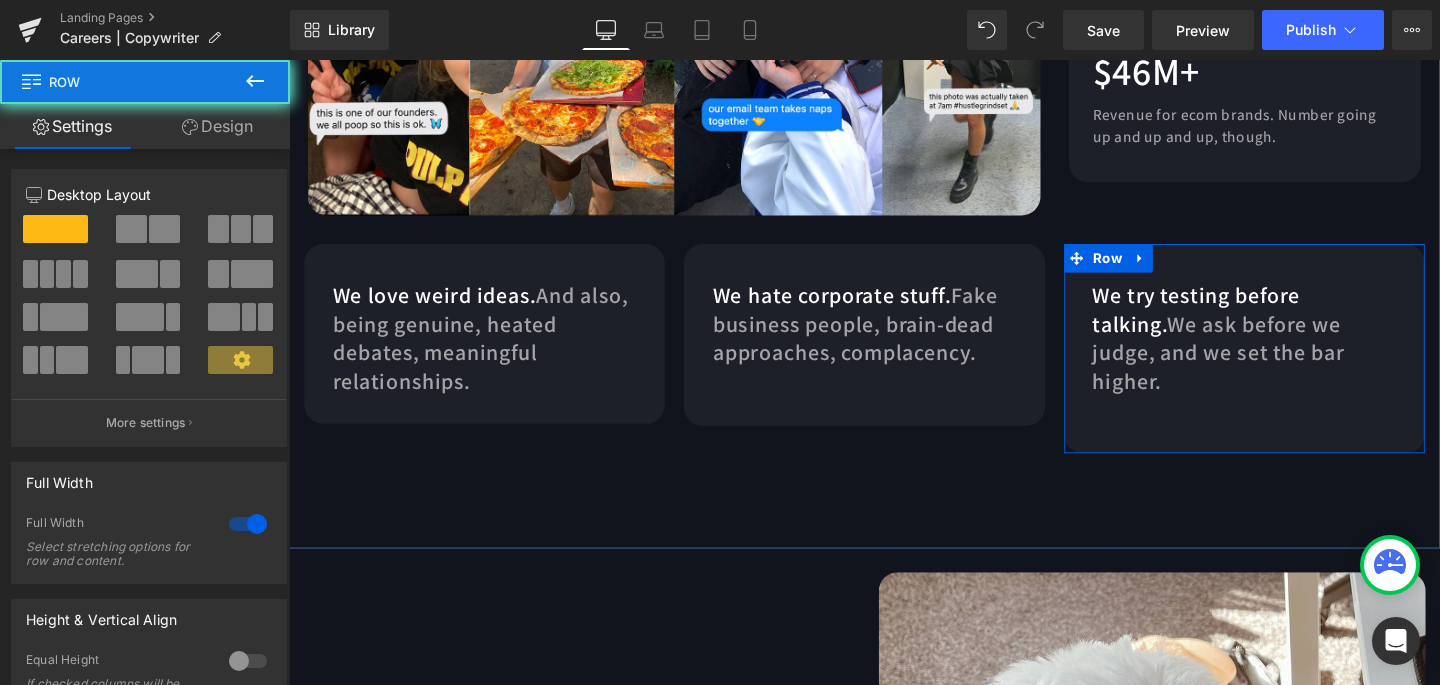 click on "Row         6.5 litres Text Block         Amount cried due to Adobe crashes (2024) Text Block         Separator         0.1% Text Block         Chance you'll be killed by the CEO. Probability is low, but never zero. Text Block         Separator         $46M+ Text Block         Revenue for ecom brands. Number going up and up and up, though. Text Block         Row         Row         Row         Row         We love weird ideas.  And also, being genuine, heated debates, meaningful relationships. Text Block         Row         Row         We hate corporate stuff.  Fake business people, brain-dead approaches, complacency. Text Block         Row         Row     61px     We try testing before talking.  We ask before we judge, and we set the bar higher. Text Block         Row         Row     60px     Row         Row         Row" at bounding box center (894, 123) 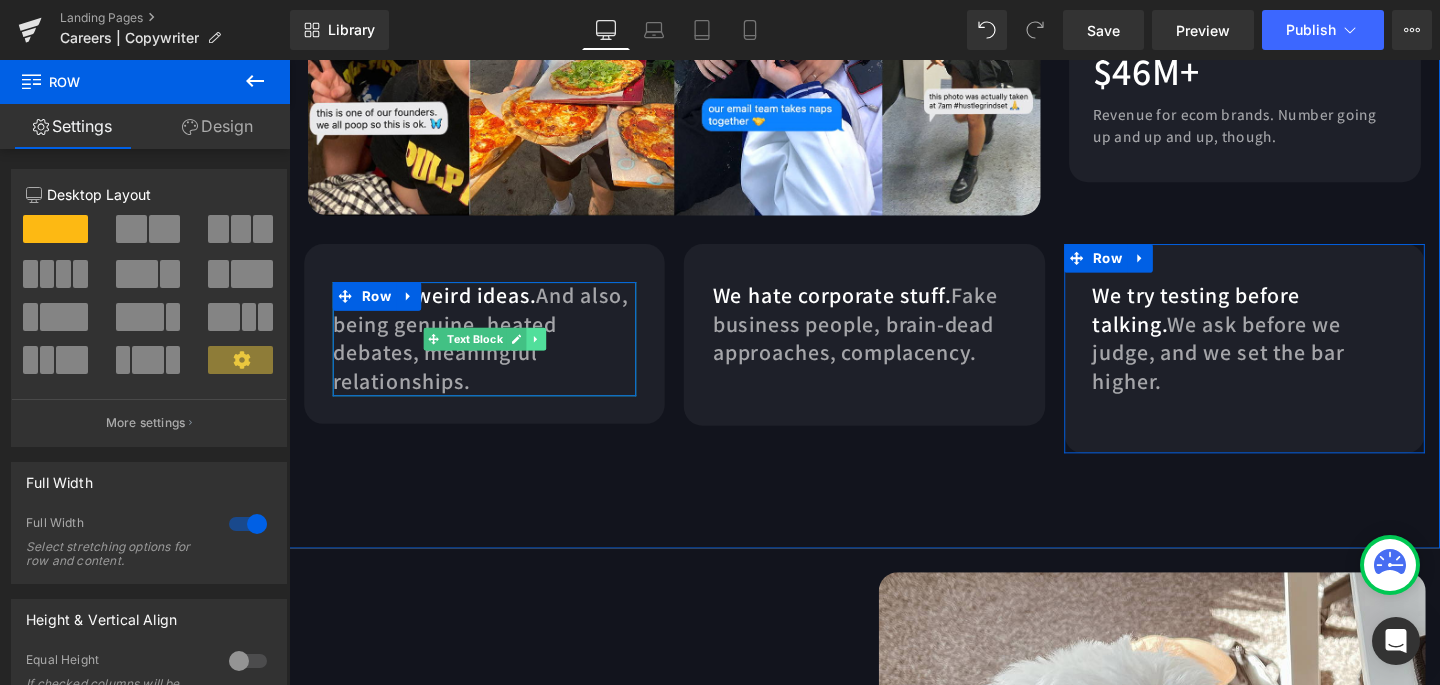 click at bounding box center [548, 353] 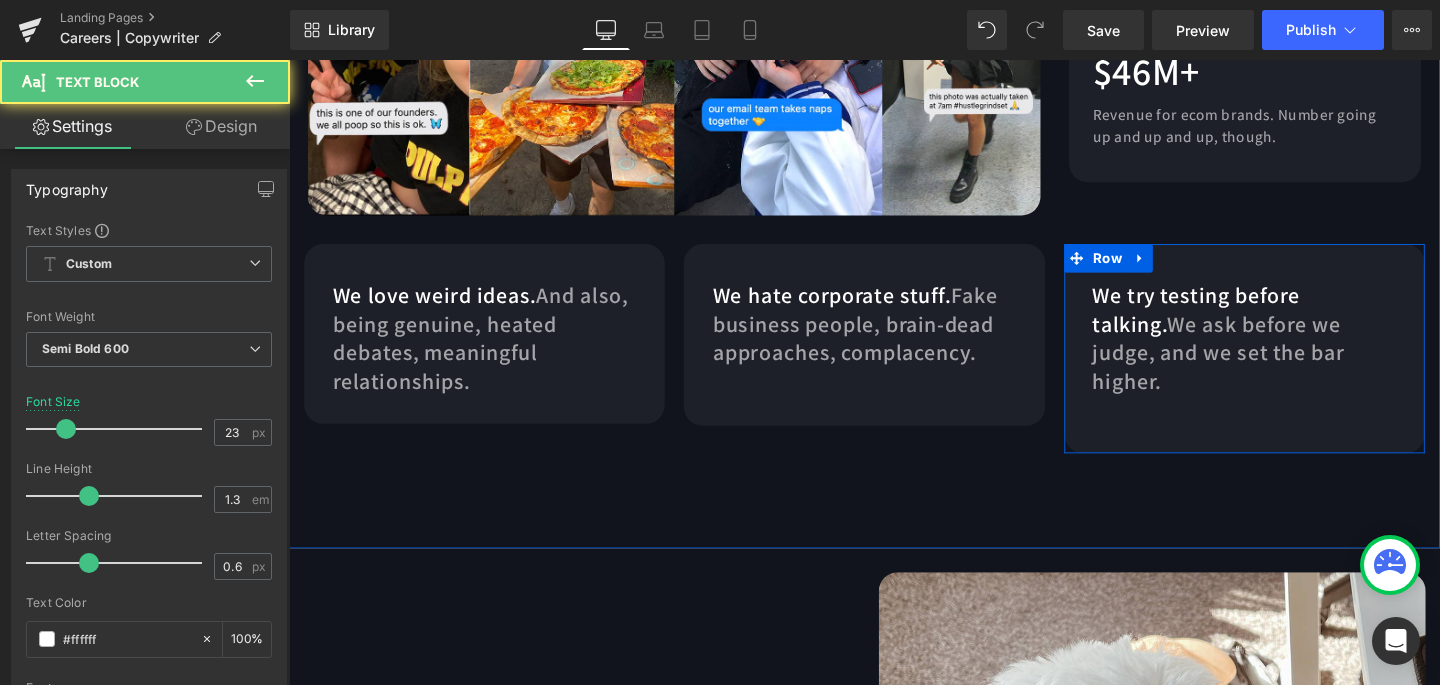 click on "Fake business people, brain-dead approaches, complacency." at bounding box center [884, 337] 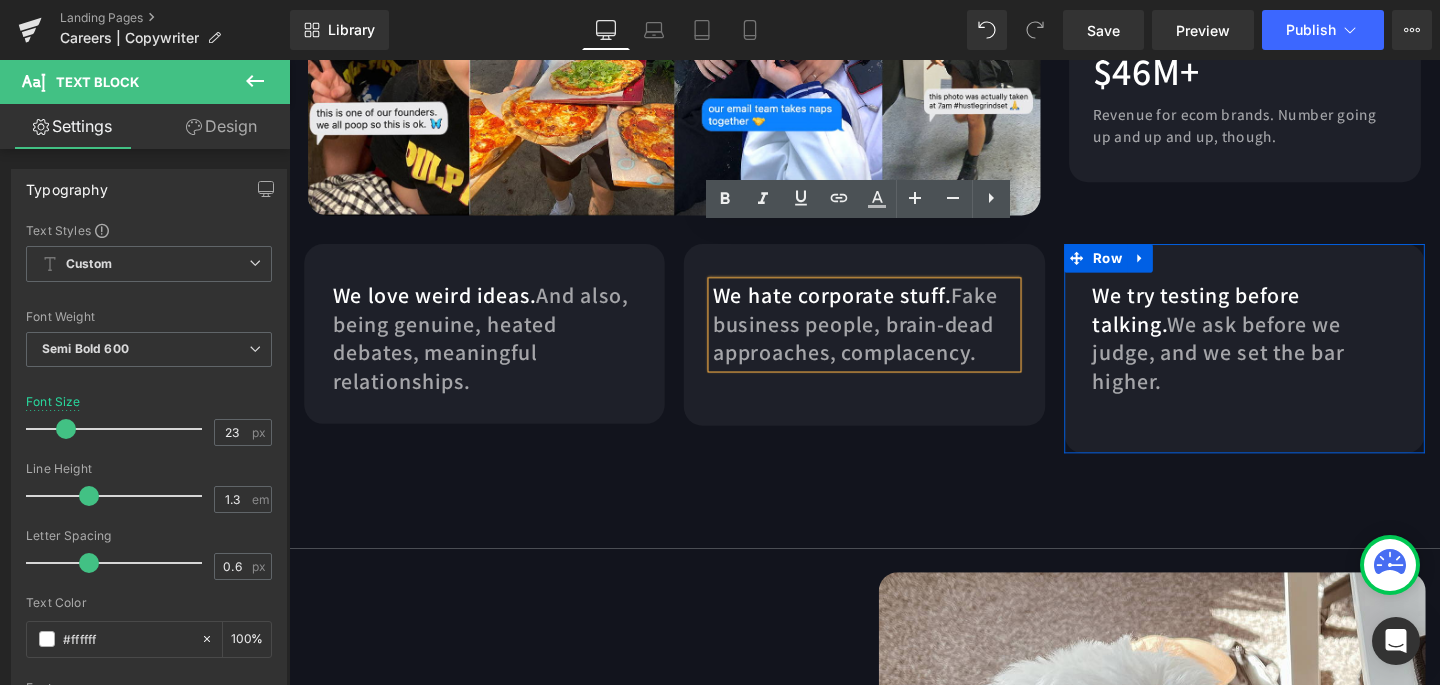 drag, startPoint x: 808, startPoint y: 302, endPoint x: 808, endPoint y: 313, distance: 11 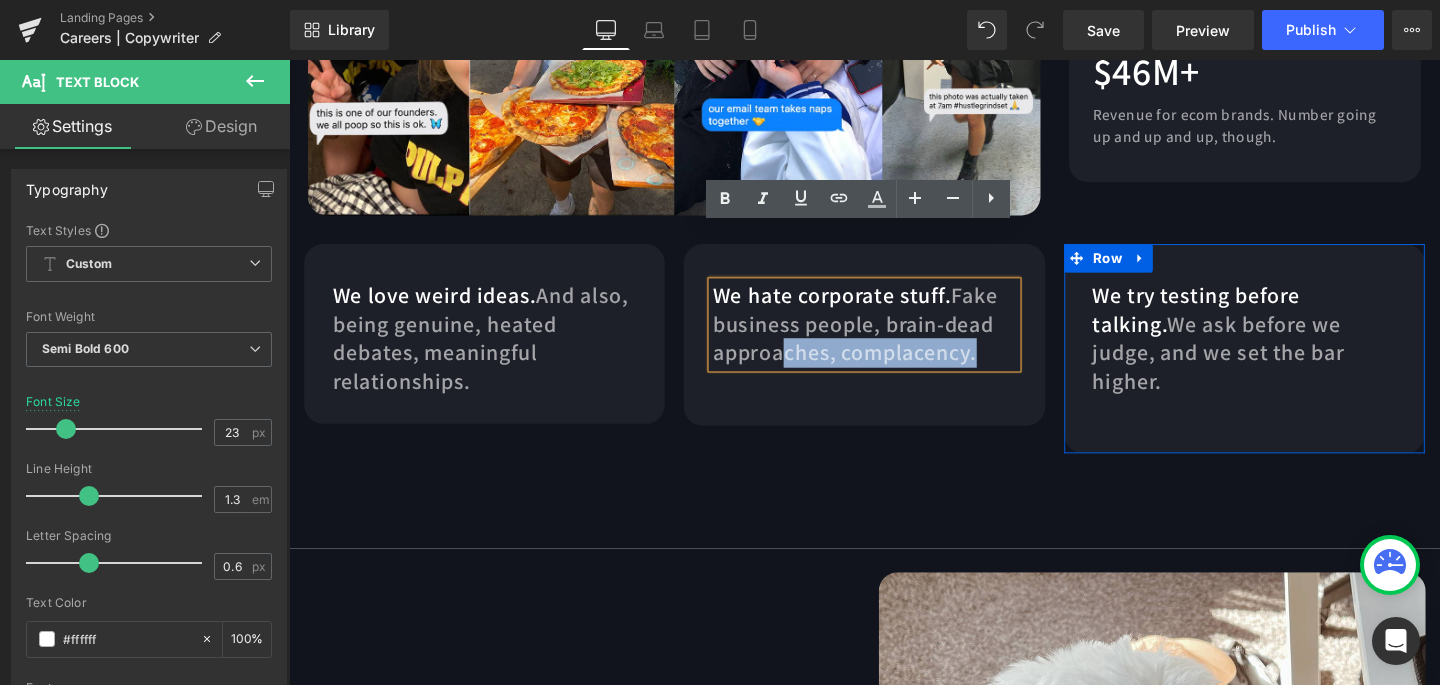 click on "We hate corporate stuff.  Fake business people, brain-dead approaches, complacency. Text Block         Row         Row     61px" at bounding box center (893, 348) 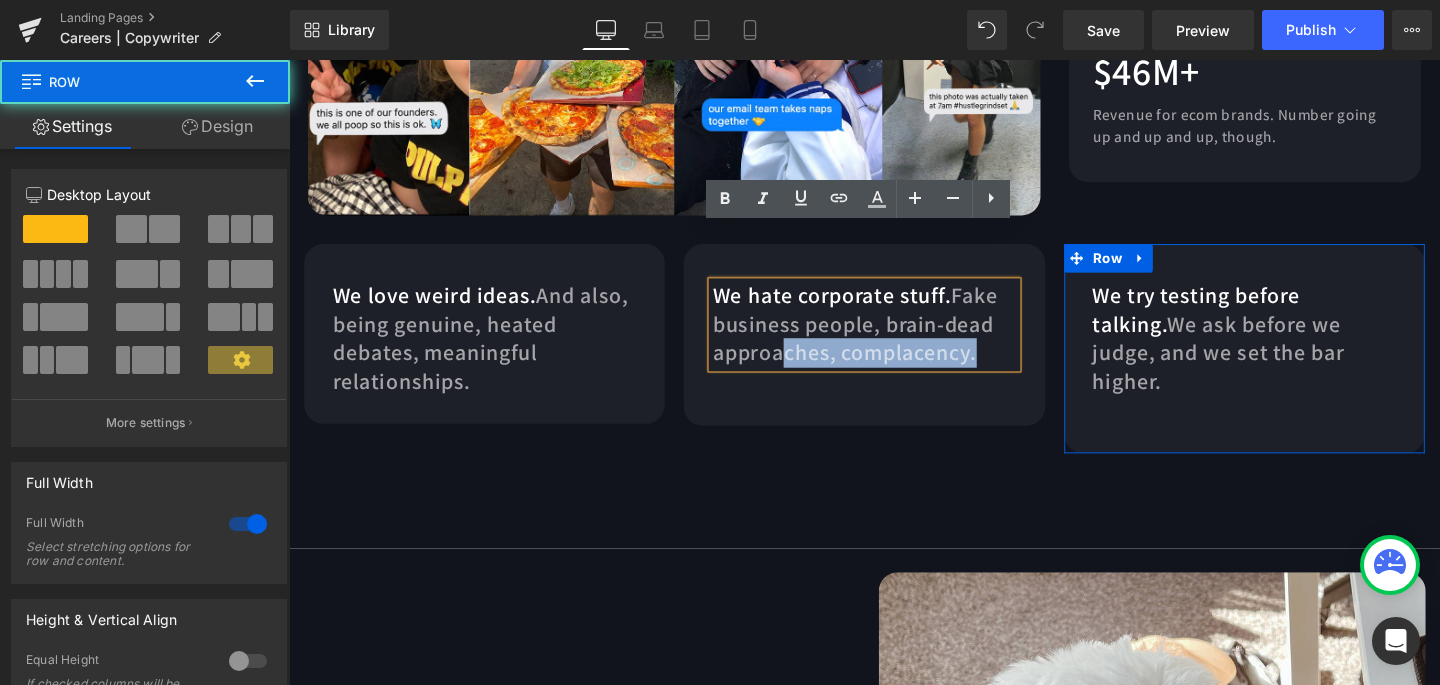 click on "Row         6.5 litres Text Block         Amount cried due to Adobe crashes (2024) Text Block         Separator         0.1% Text Block         Chance you'll be killed by the CEO. Probability is low, but never zero. Text Block         Separator         $46M+ Text Block         Revenue for ecom brands. Number going up and up and up, though. Text Block         Row         Row         Row         Row         We love weird ideas.  And also, being genuine, heated debates, meaningful relationships. Text Block         Row         Row         We hate corporate stuff.  Fake business people, brain-dead approaches, complacency. Text Block         Row         Row     61px     We try testing before talking.  We ask before we judge, and we set the bar higher. Text Block         Row         Row     60px     Row         Row         Row" at bounding box center (894, 123) 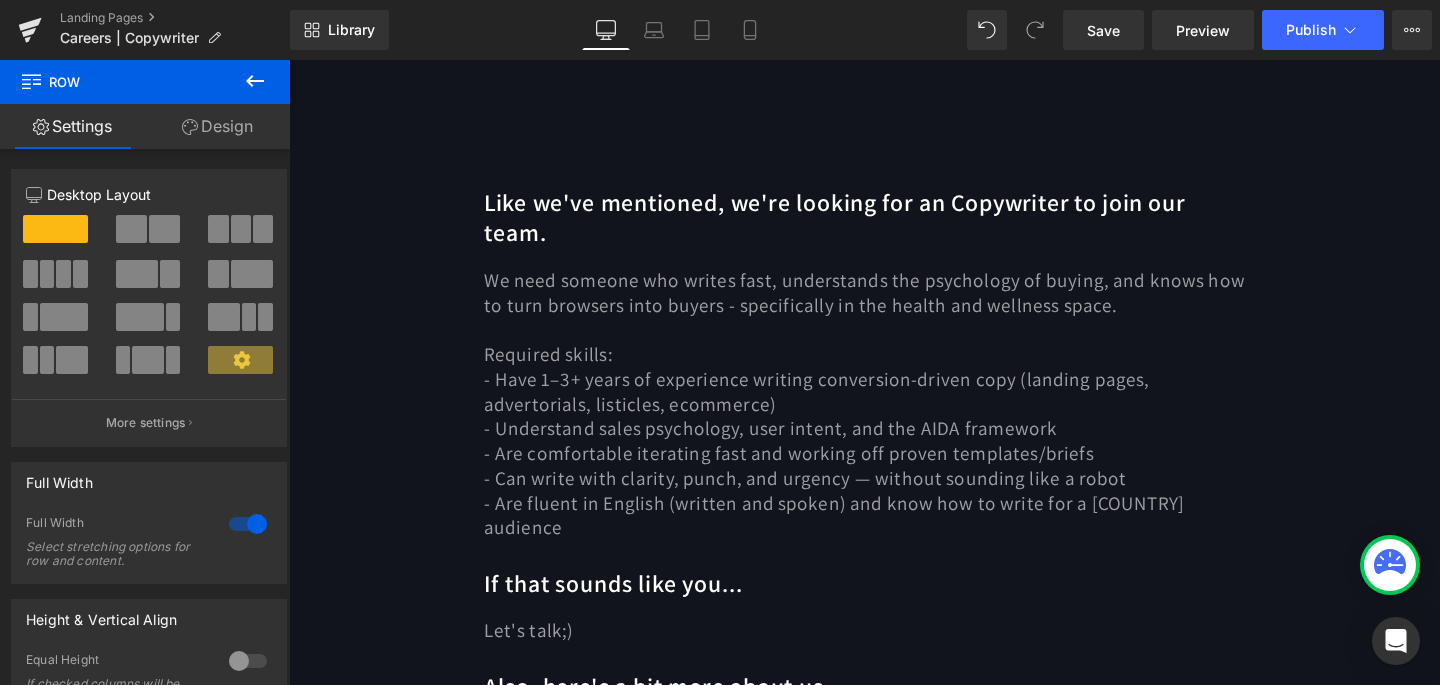 scroll, scrollTop: 647, scrollLeft: 0, axis: vertical 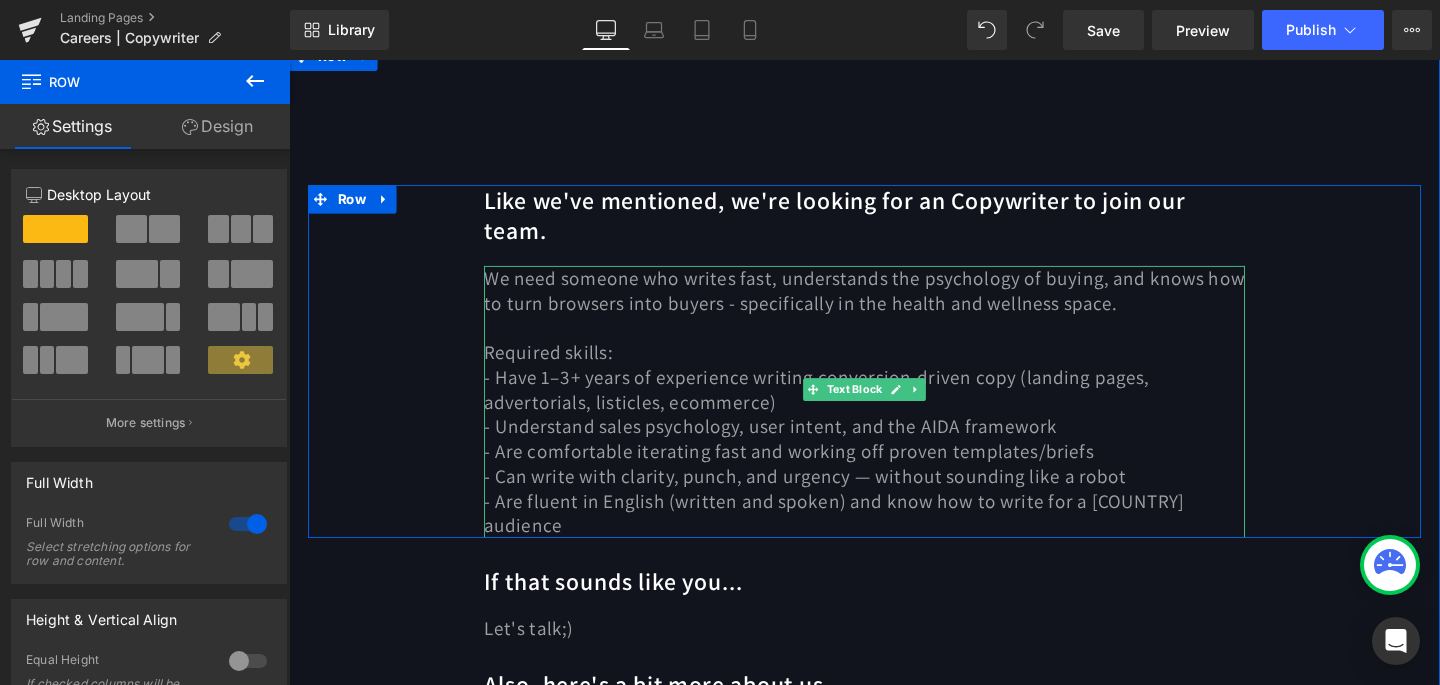 click on "We need someone who writes fast, understands the psychology of buying, and knows how to turn browsers into buyers - specifically in the health and wellness space." at bounding box center [894, 302] 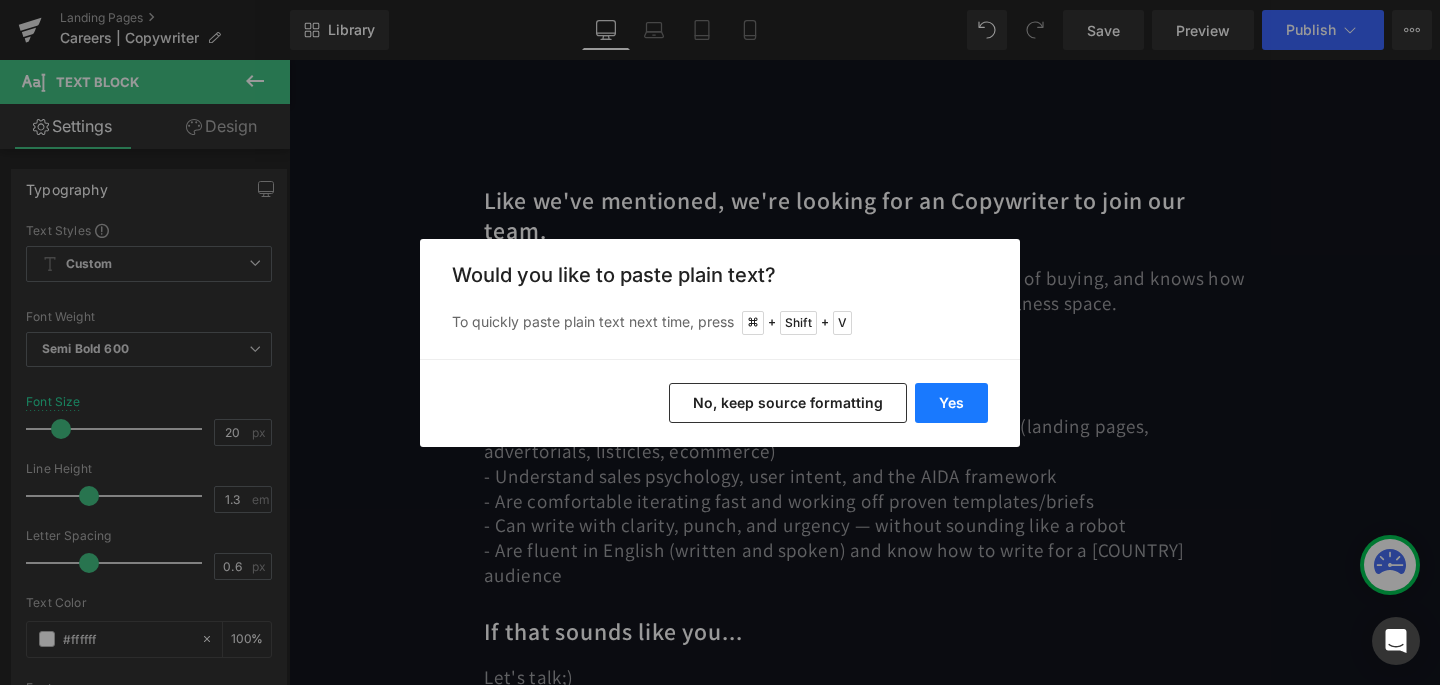 click on "Yes" at bounding box center [951, 403] 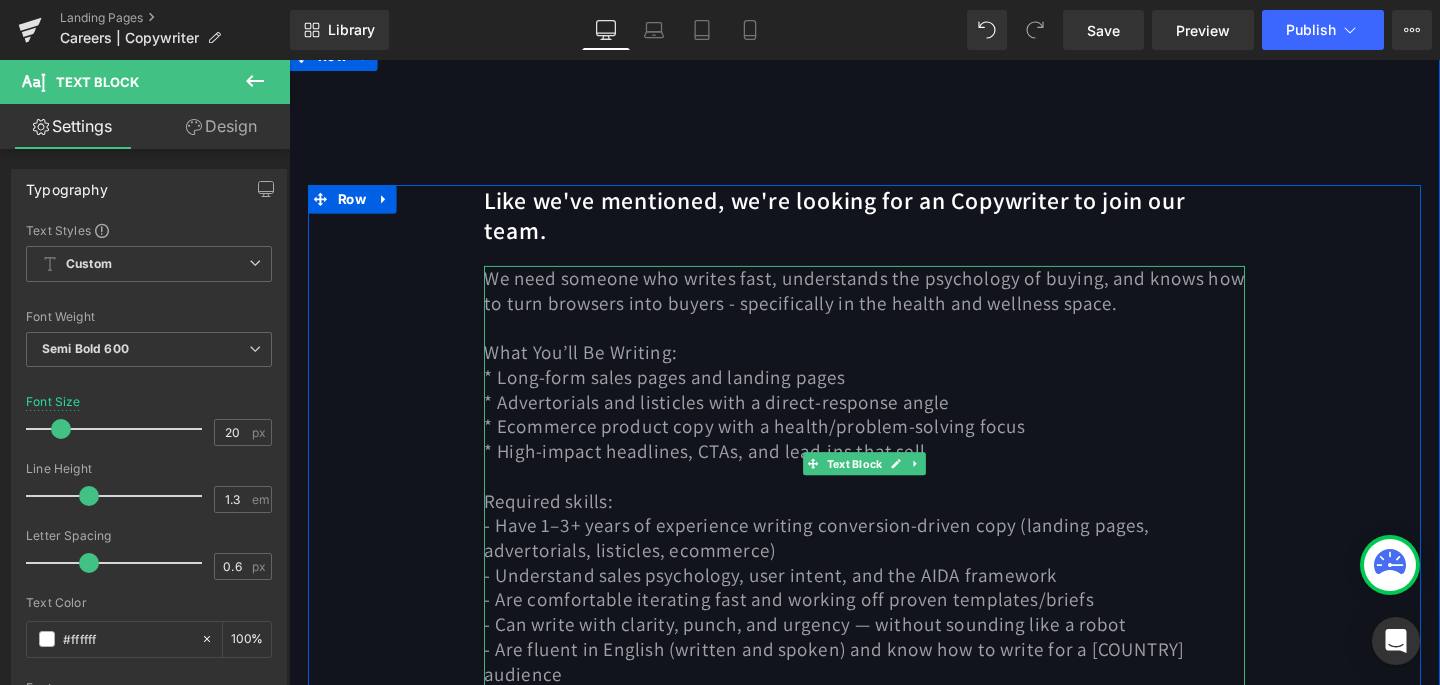 click on "* Long-form sales pages and landing pages" at bounding box center [684, 393] 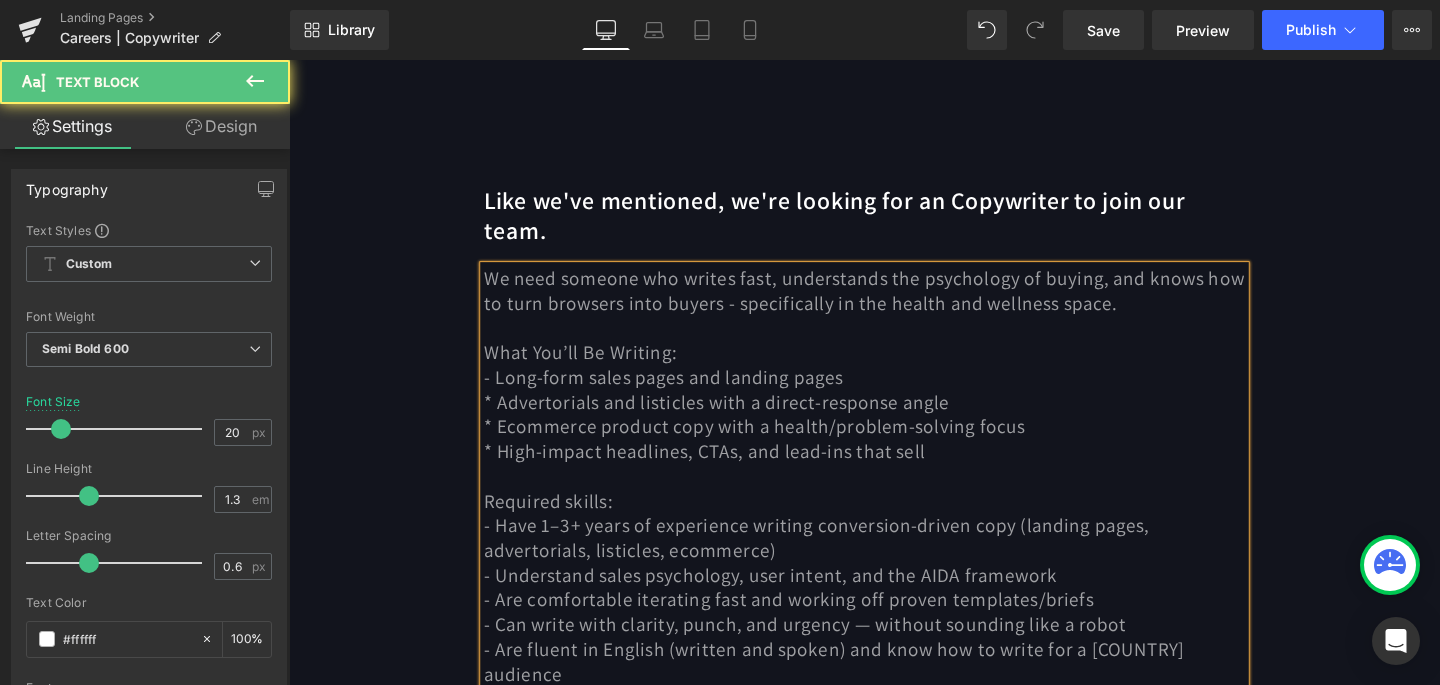 click on "* Advertorials and listicles with a direct-response angle" at bounding box center [738, 419] 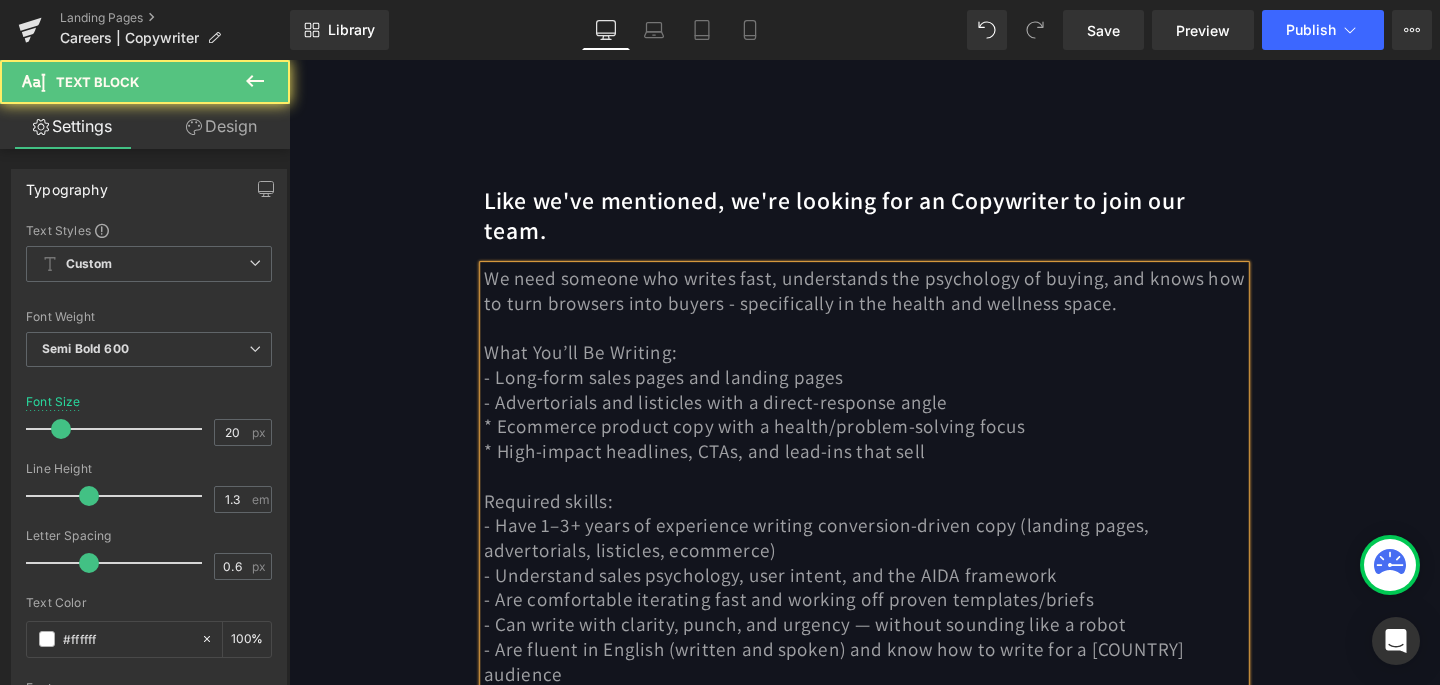 click on "* Ecommerce product copy with a health/problem-solving focus" at bounding box center (778, 445) 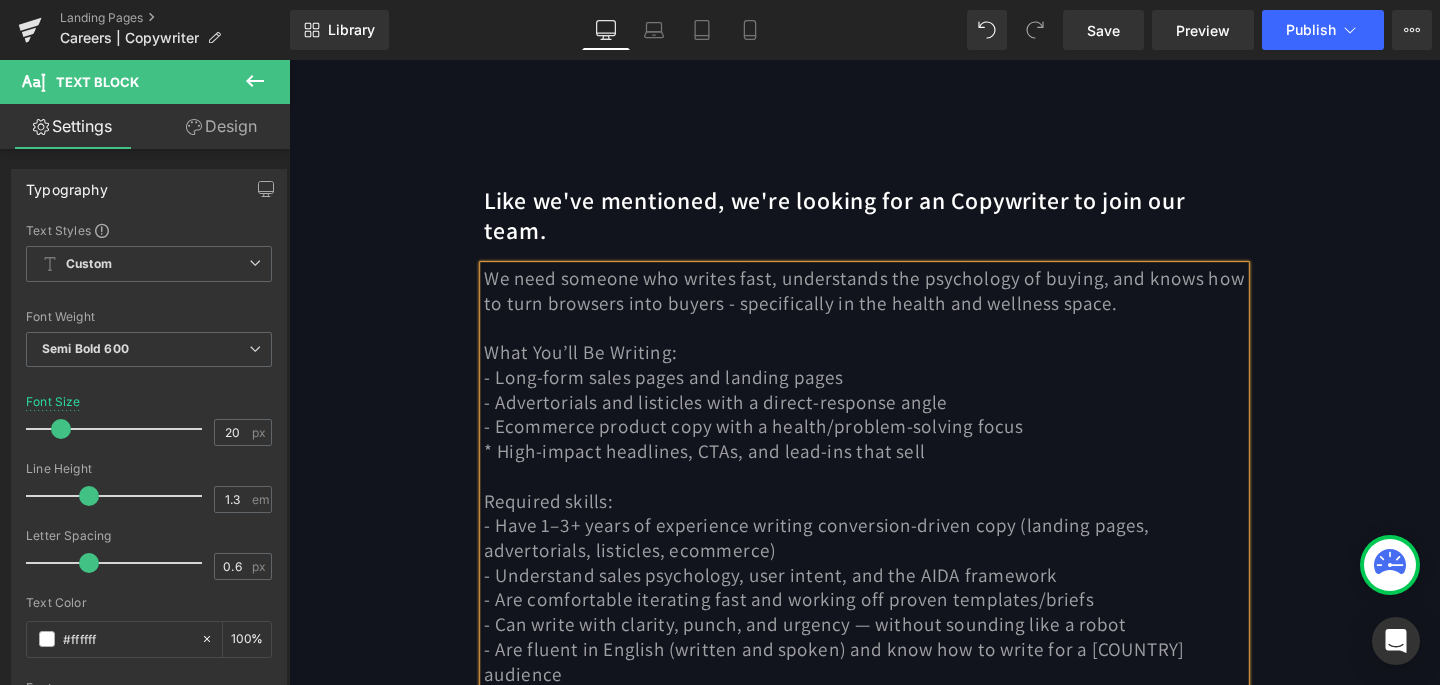click on "* High-impact headlines, CTAs, and lead-ins that sell" at bounding box center (726, 471) 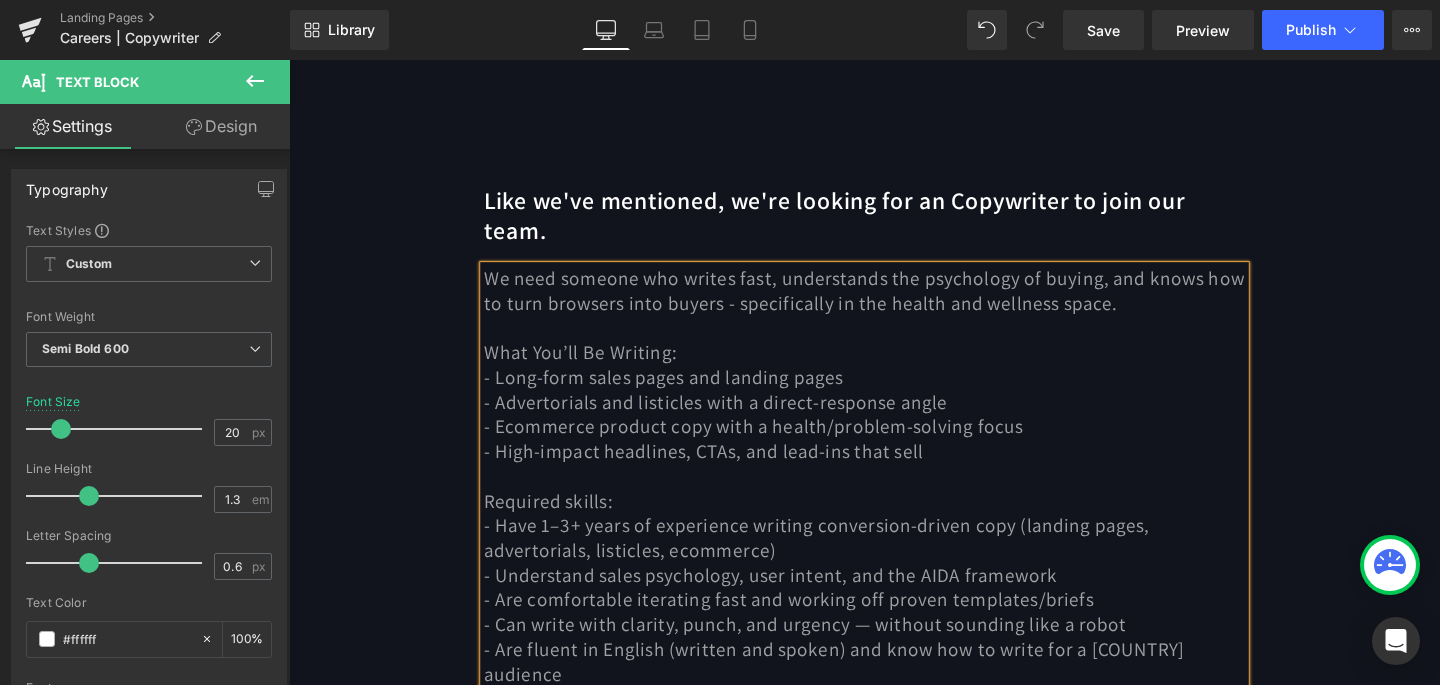 click on "- High-impact headlines, CTAs, and lead-ins that sell" at bounding box center (894, 471) 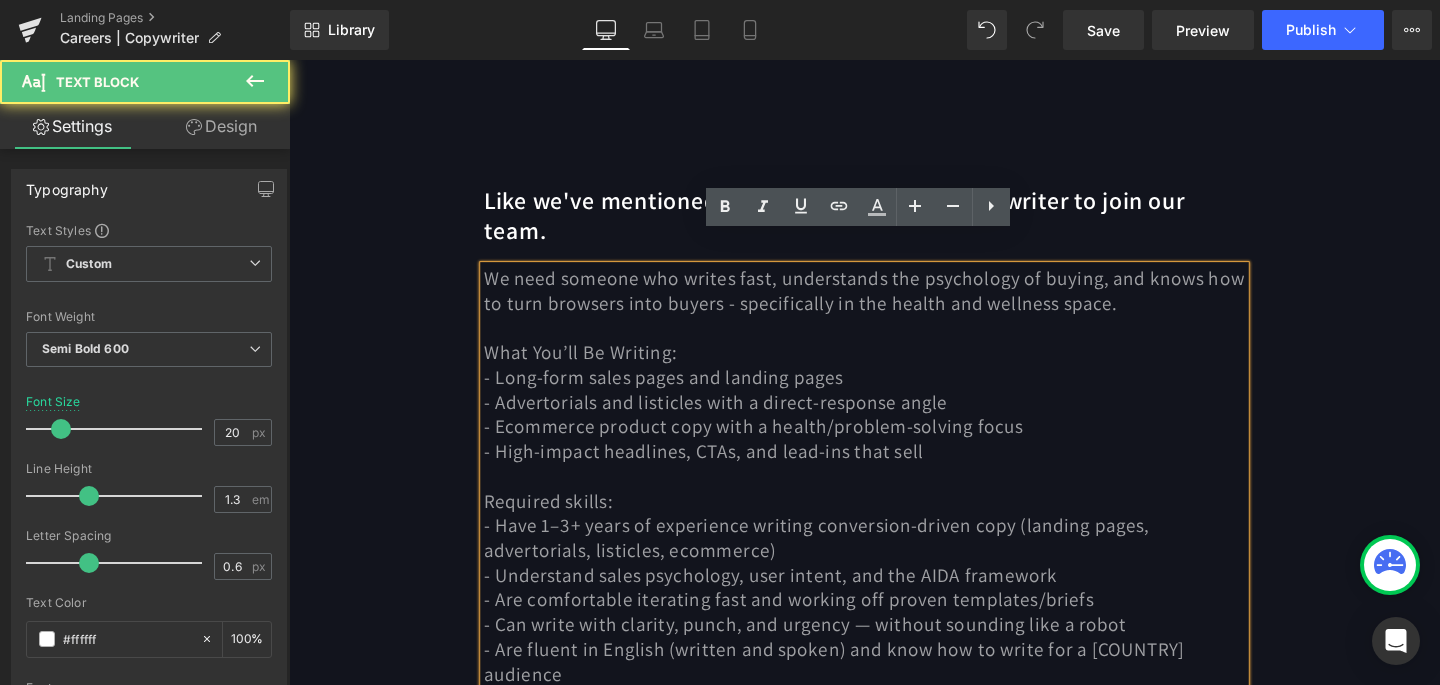 scroll, scrollTop: 717, scrollLeft: 0, axis: vertical 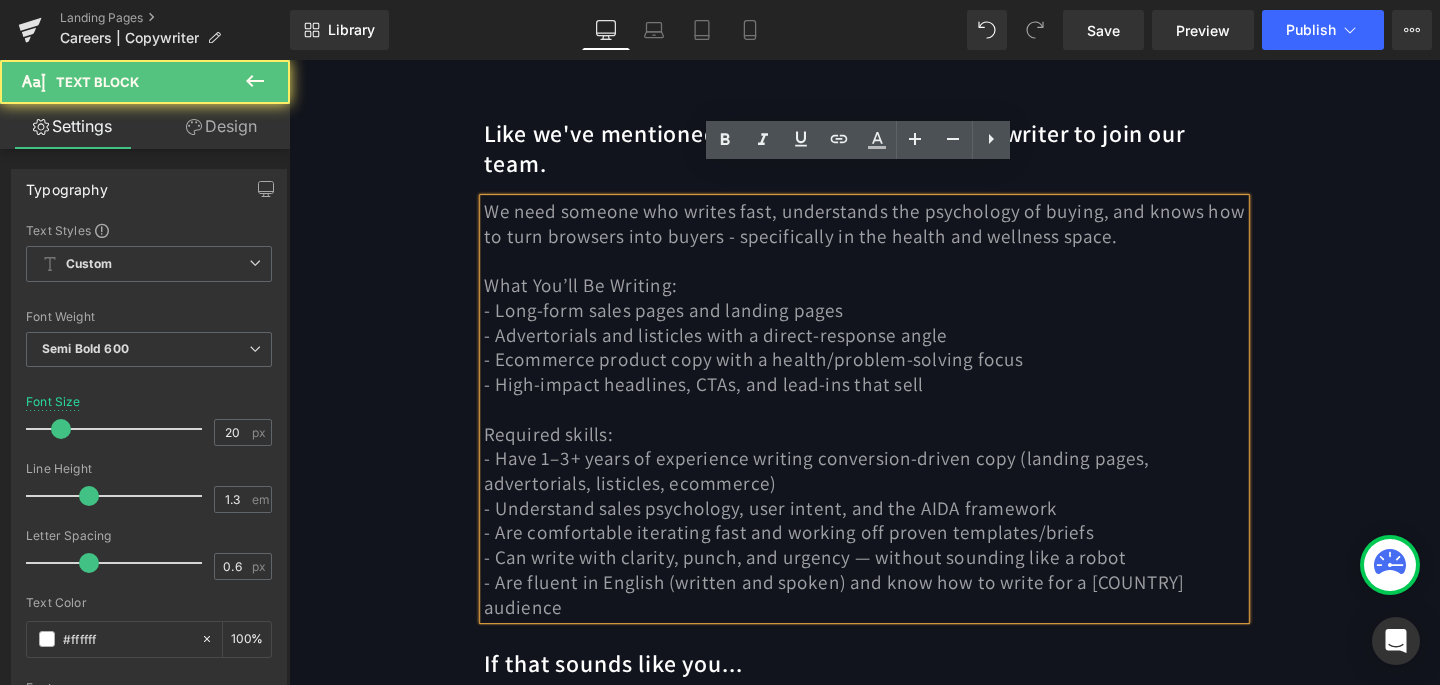click on "What You’ll Be Writing:" at bounding box center [595, 297] 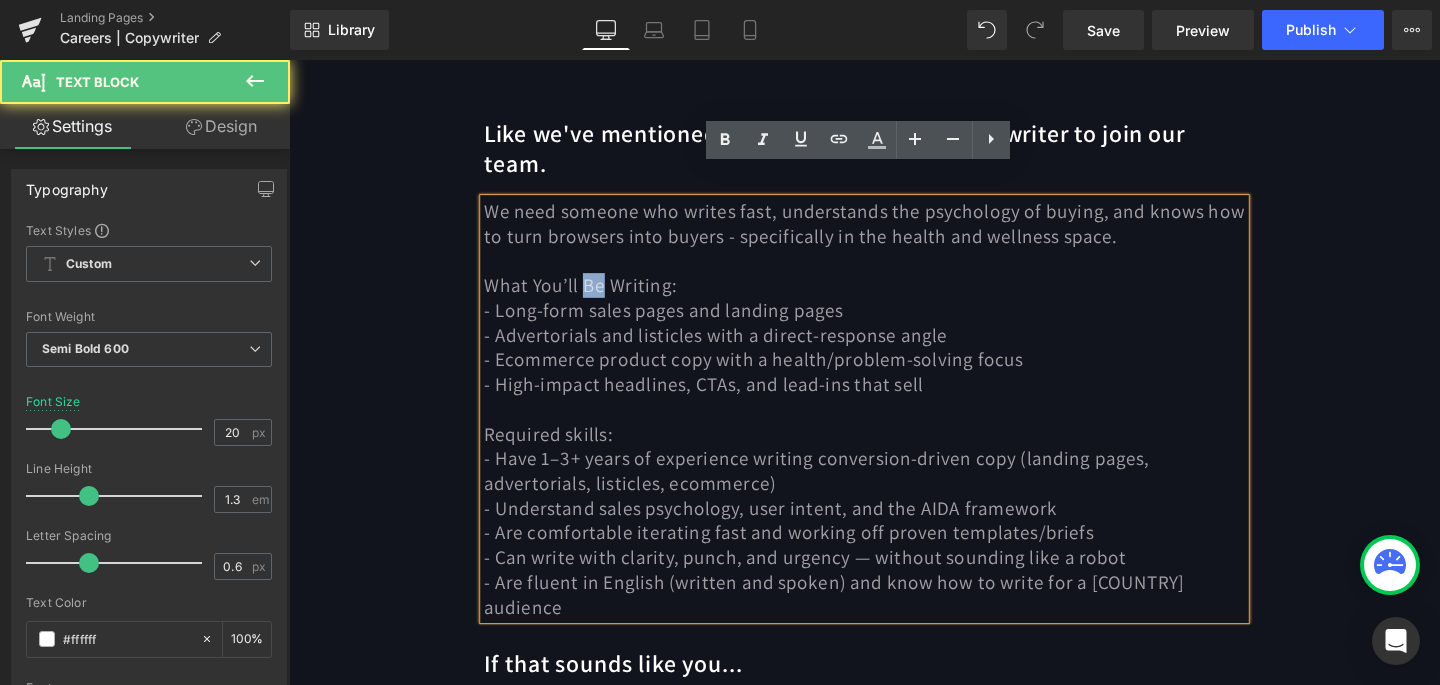 click on "What You’ll Be Writing:" at bounding box center [595, 297] 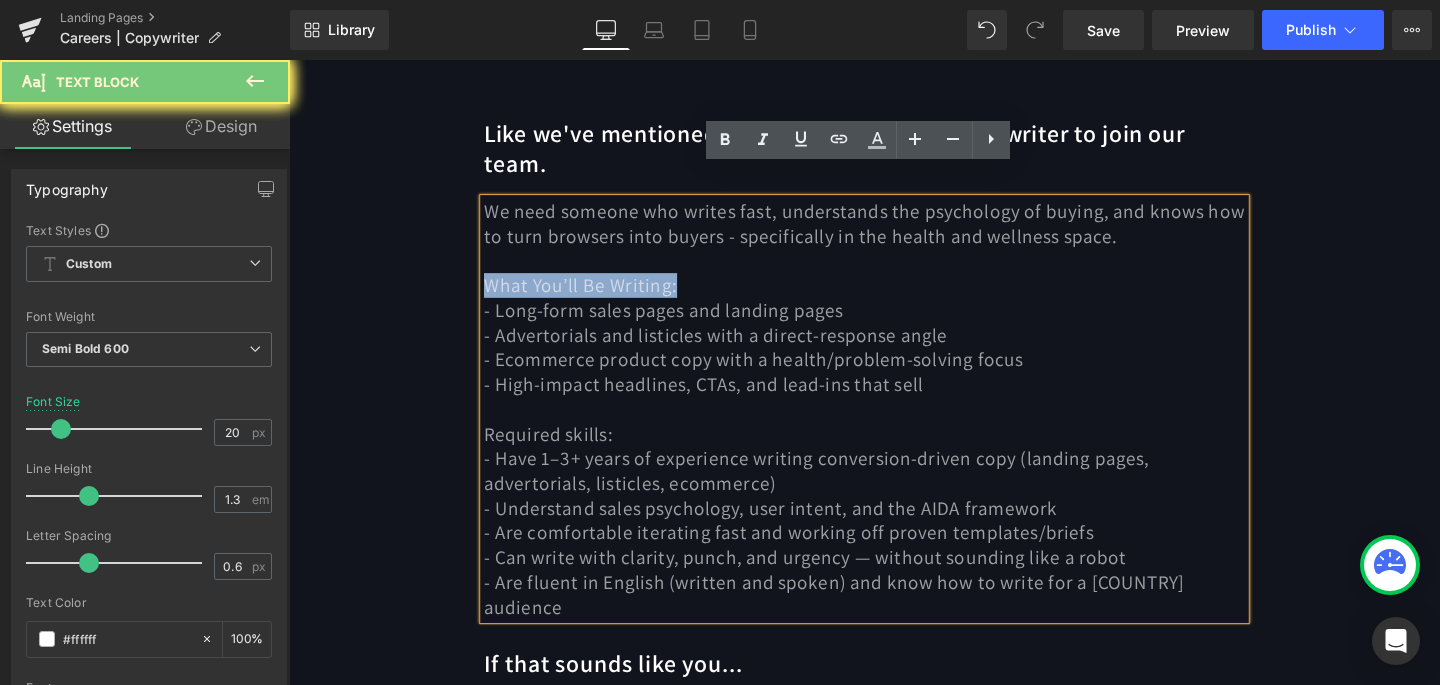 click on "What You’ll Be Writing:" at bounding box center (595, 297) 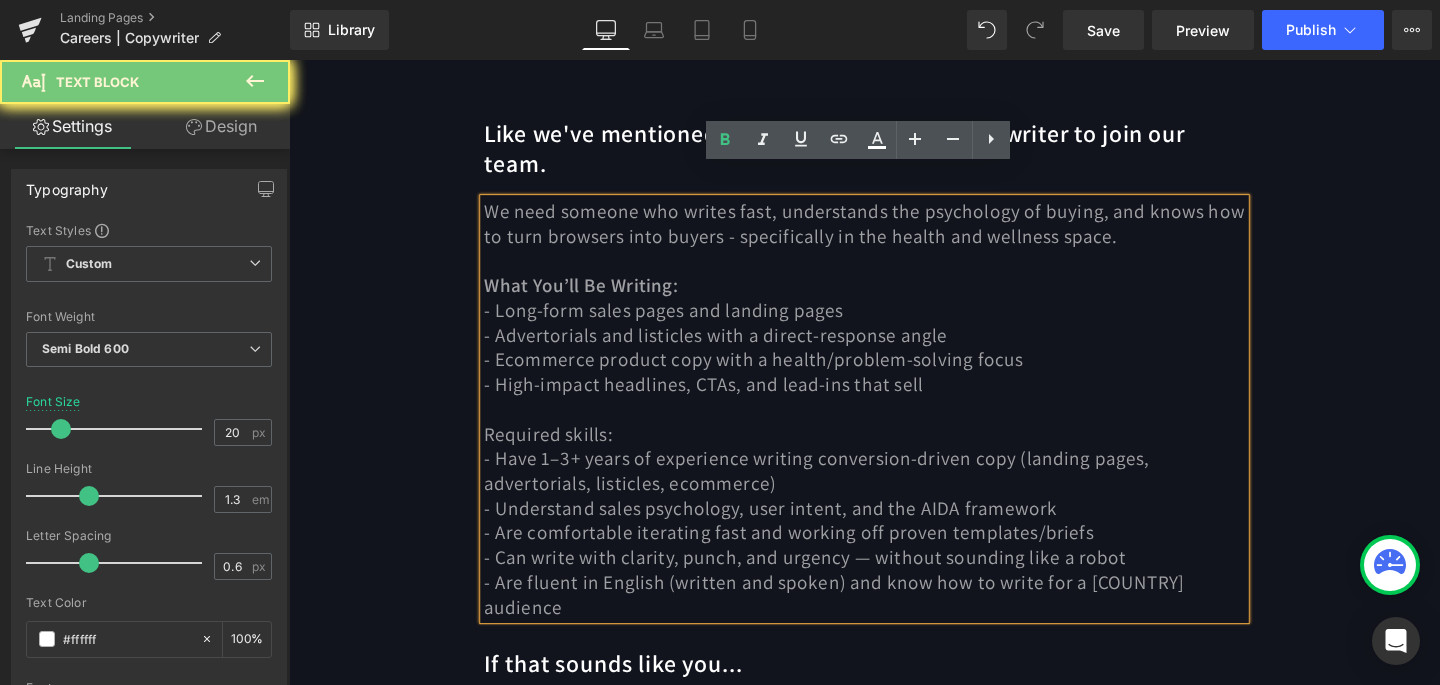 click at bounding box center [894, 427] 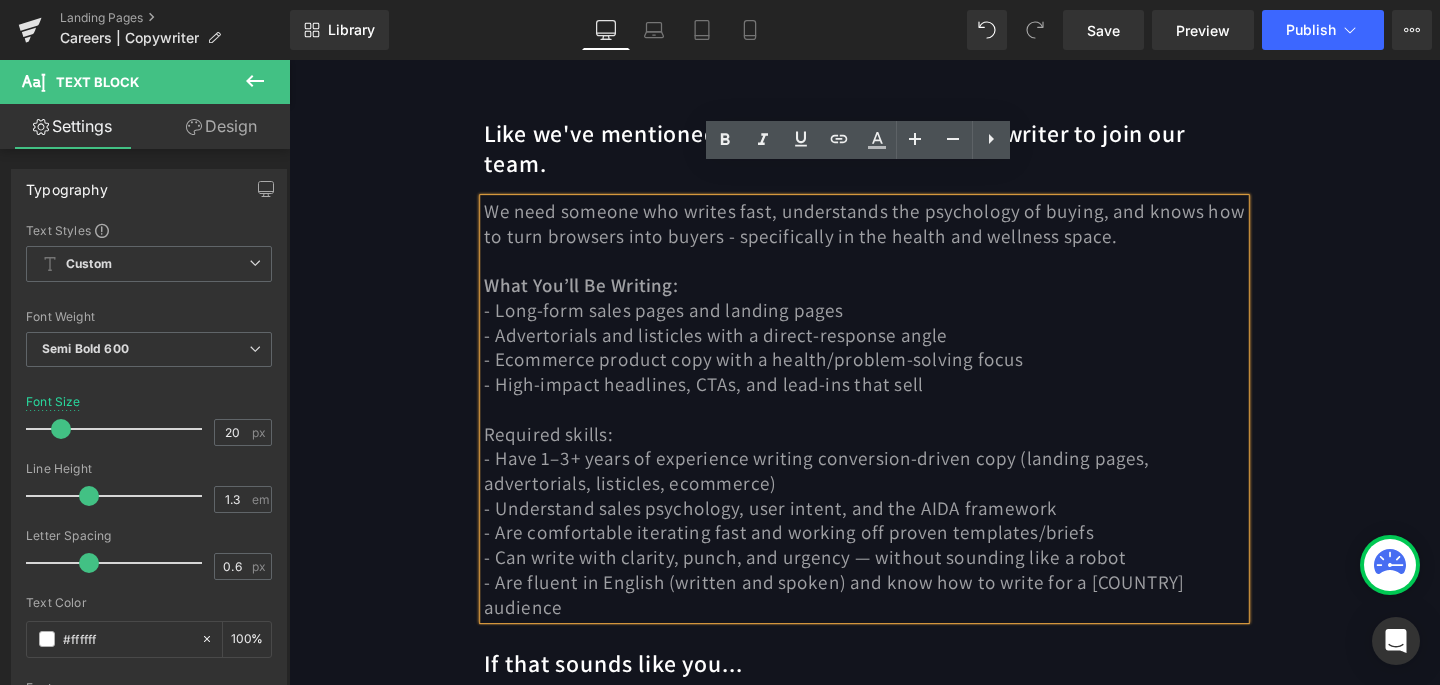 click on "Required skills:" at bounding box center (562, 453) 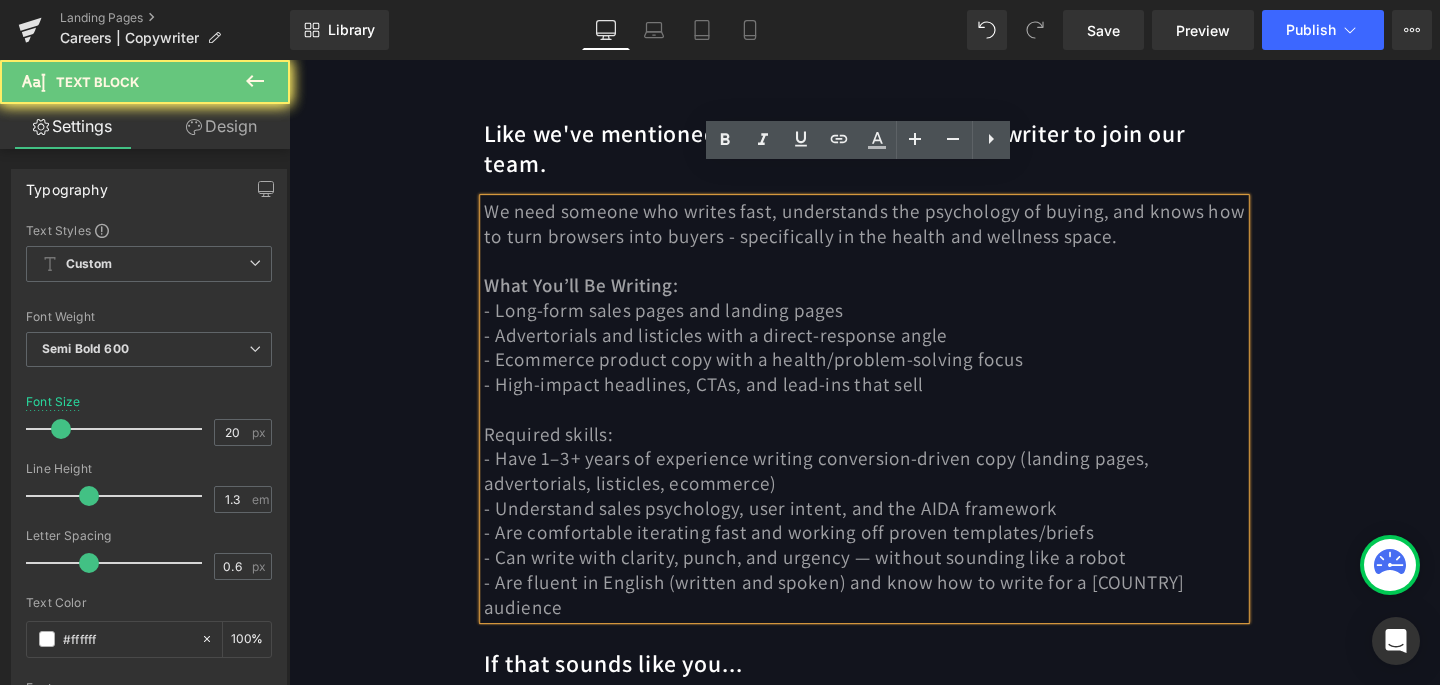 click on "Required skills:" at bounding box center (562, 453) 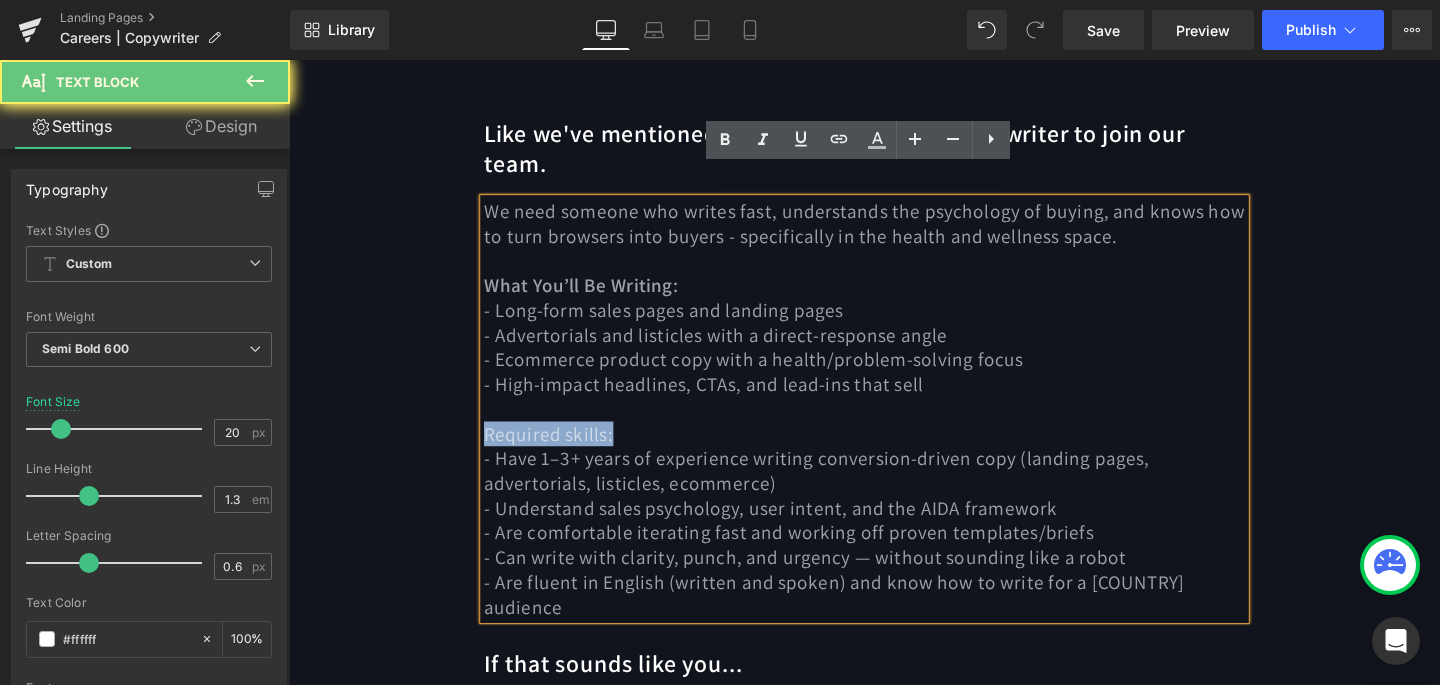 click on "Required skills:" at bounding box center (562, 453) 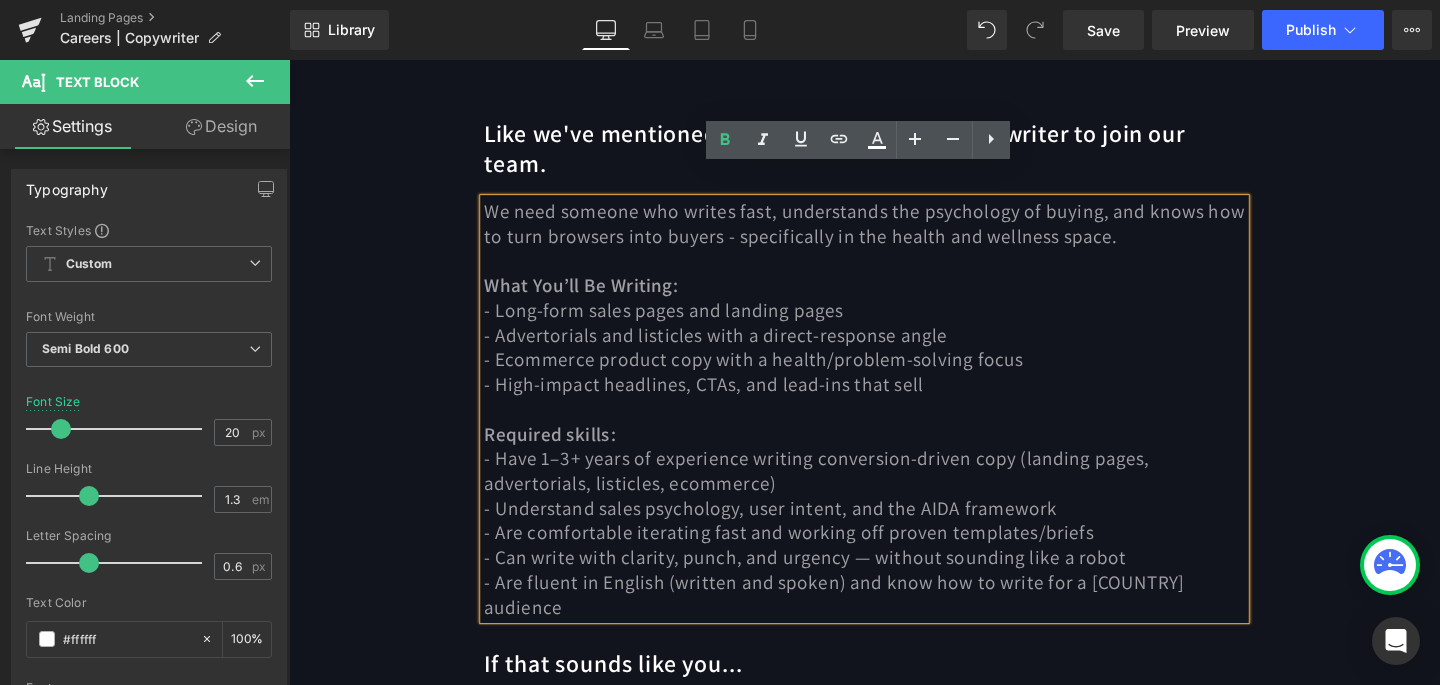 click on "Like we've mentioned, we're looking for an Copywriter to join our team. Text Block         We need someone who writes fast, understands the psychology of buying, and knows how to turn browsers into buyers - specifically in the health and wellness space. What You’ll Be Writing: - Long-form sales pages and landing pages - Advertorials and listicles with a direct-response angle - Ecommerce product copy with a health/problem-solving focus - High-impact headlines, CTAs, and lead-ins that sell  Required skills:  - Have 1–3+ years of experience writing conversion-driven copy (landing pages, advertorials, listicles, ecommerce) - Understand sales psychology, user intent, and the AIDA framework - Are comfortable iterating fast and working off proven templates/briefs - Can write with clarity, punch, and urgency — without sounding like a robot - Are fluent in English (written and spoken) and know how to write for a U.S. audience Text Block         Row" at bounding box center [894, 384] 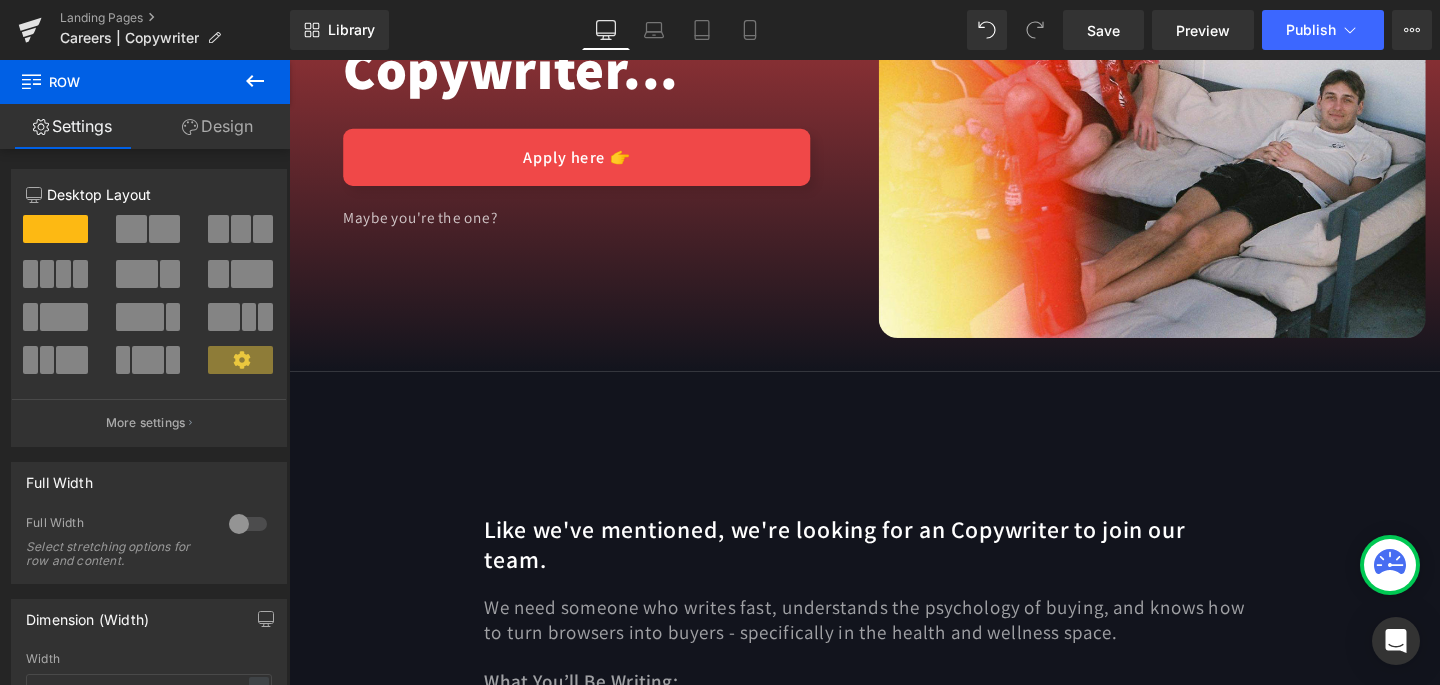 scroll, scrollTop: 0, scrollLeft: 0, axis: both 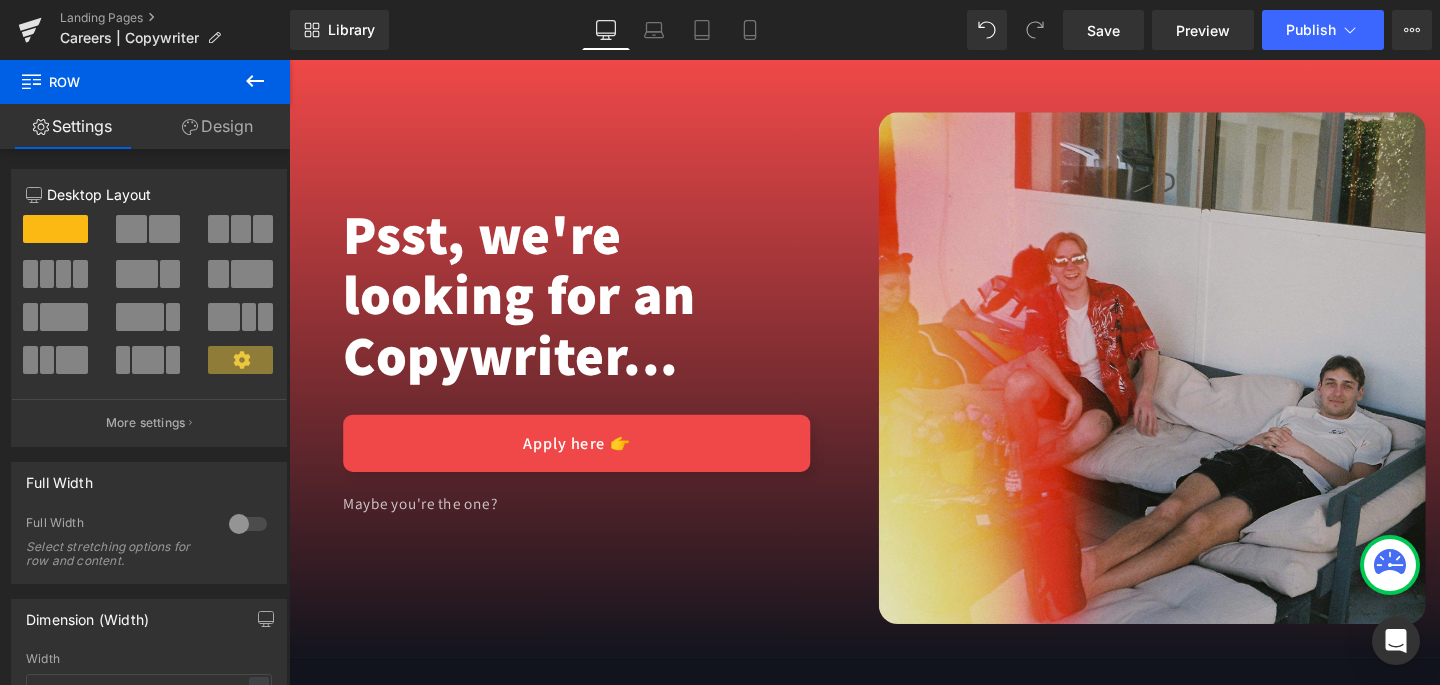 click at bounding box center (1196, 384) 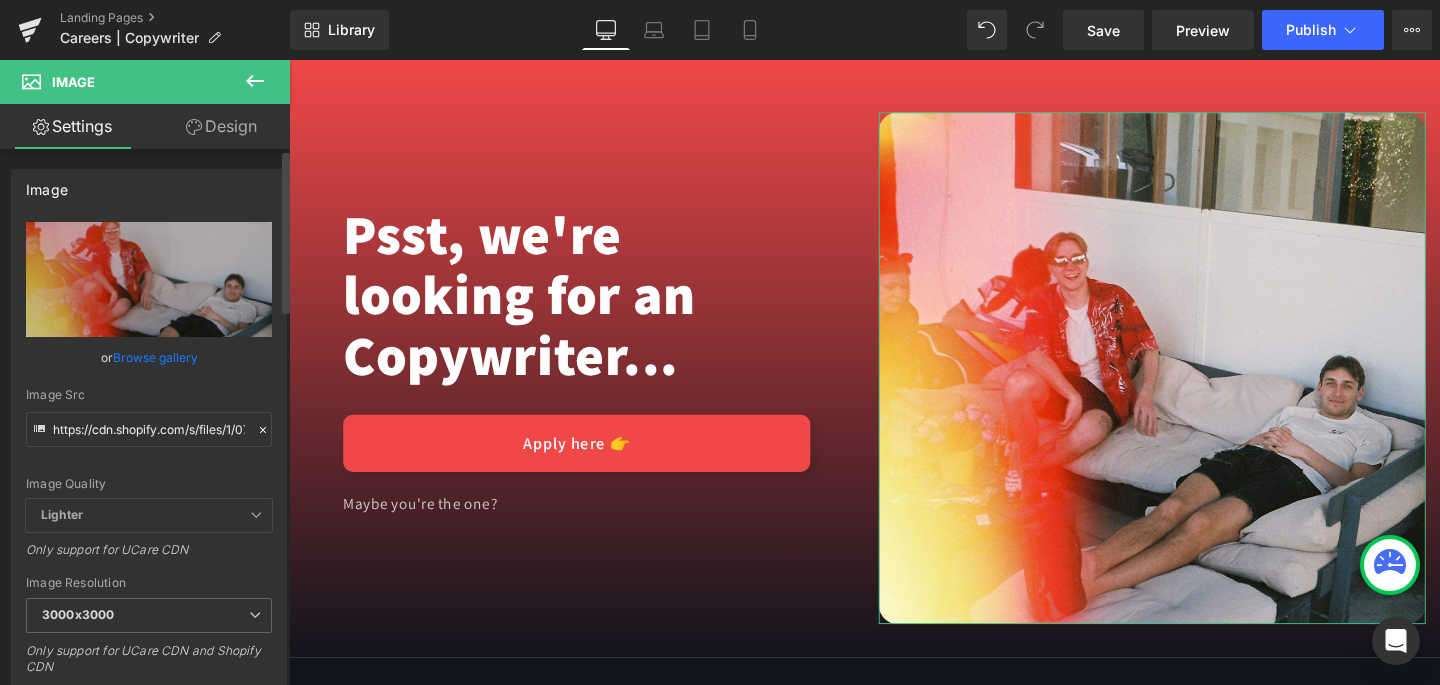 click on "Browse gallery" at bounding box center (155, 357) 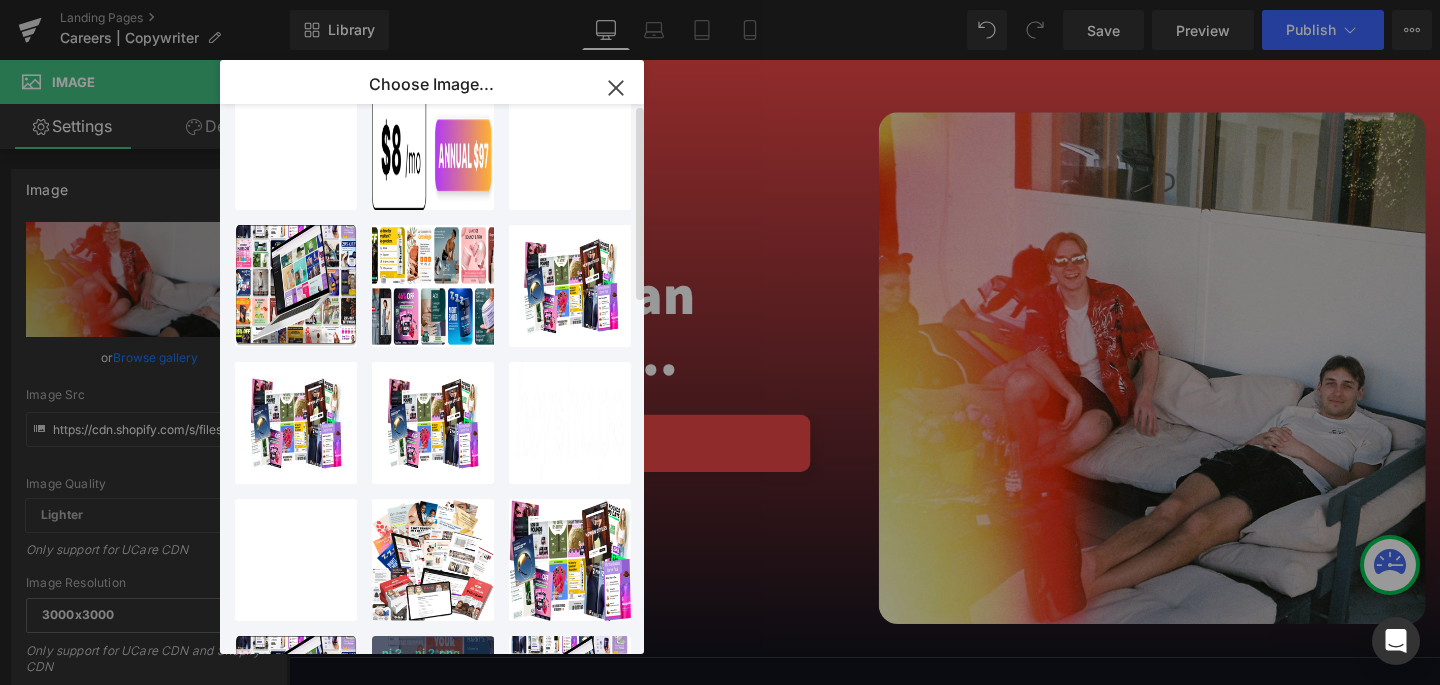 scroll, scrollTop: 0, scrollLeft: 0, axis: both 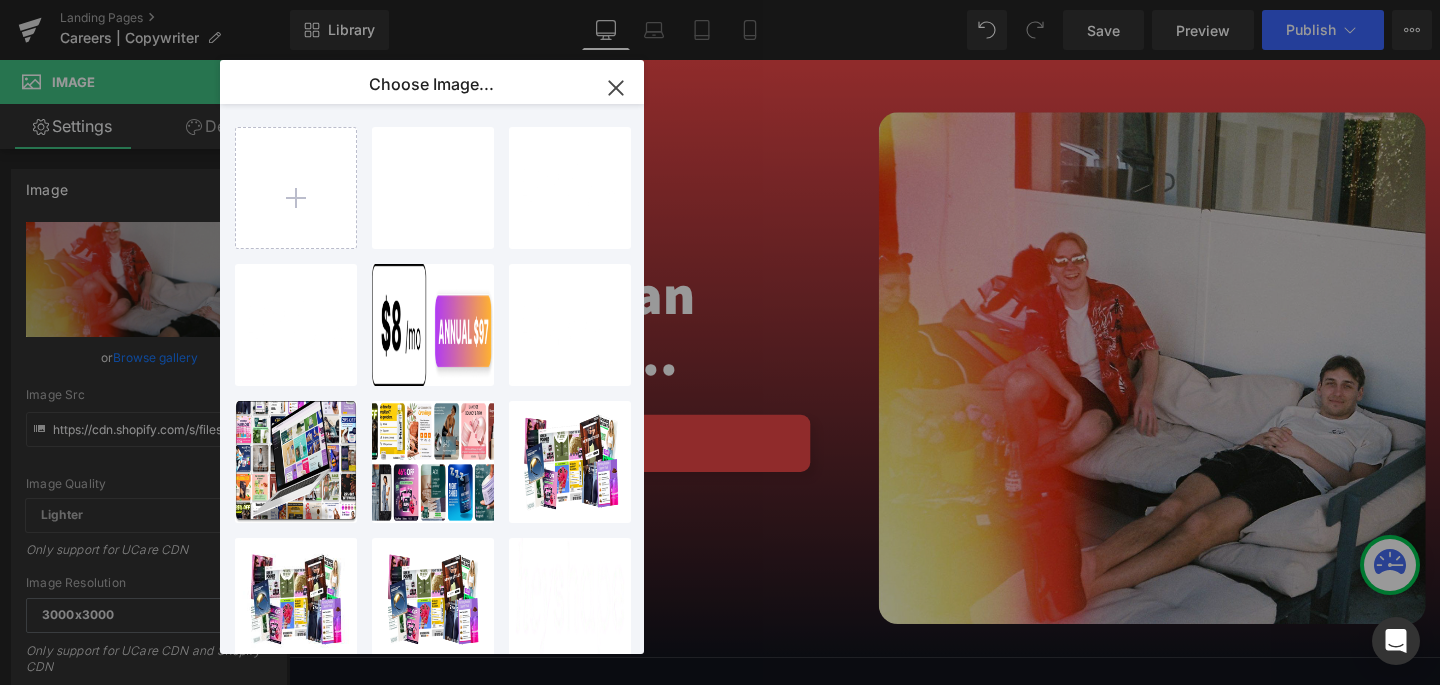 click 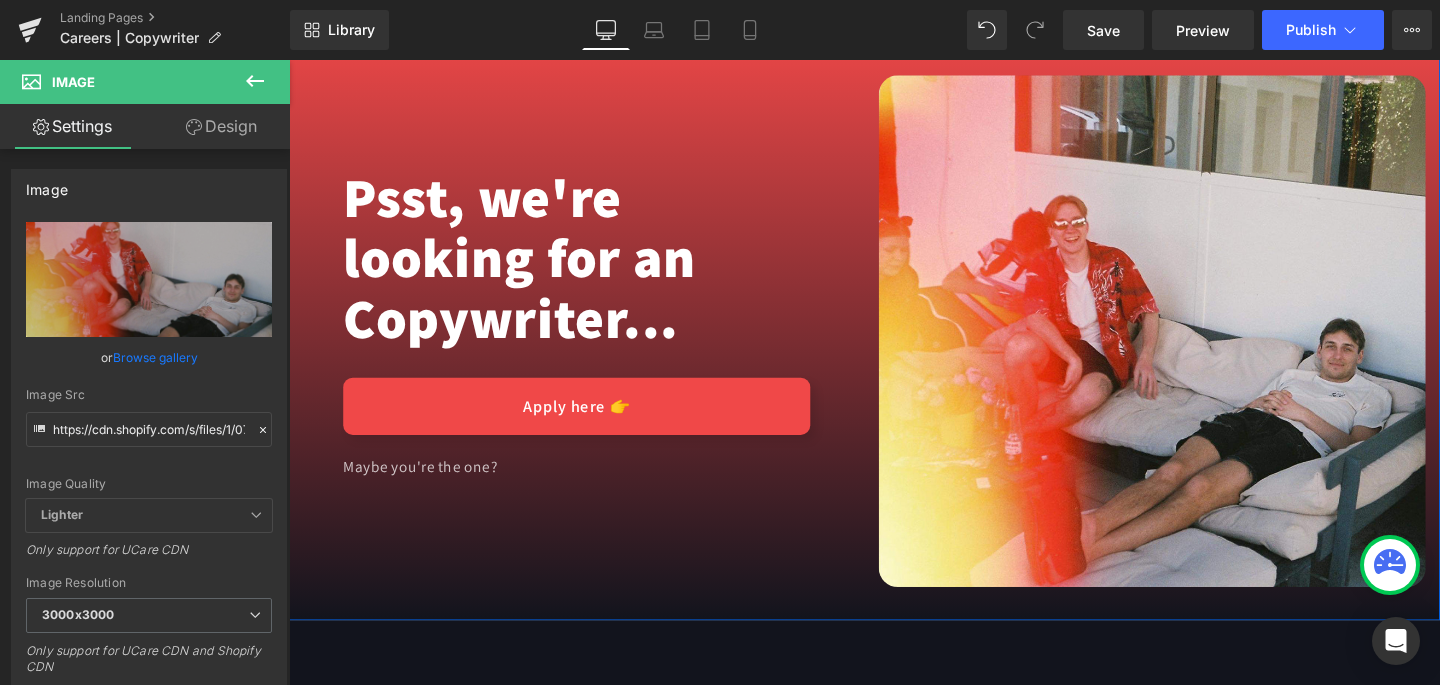 scroll, scrollTop: 41, scrollLeft: 0, axis: vertical 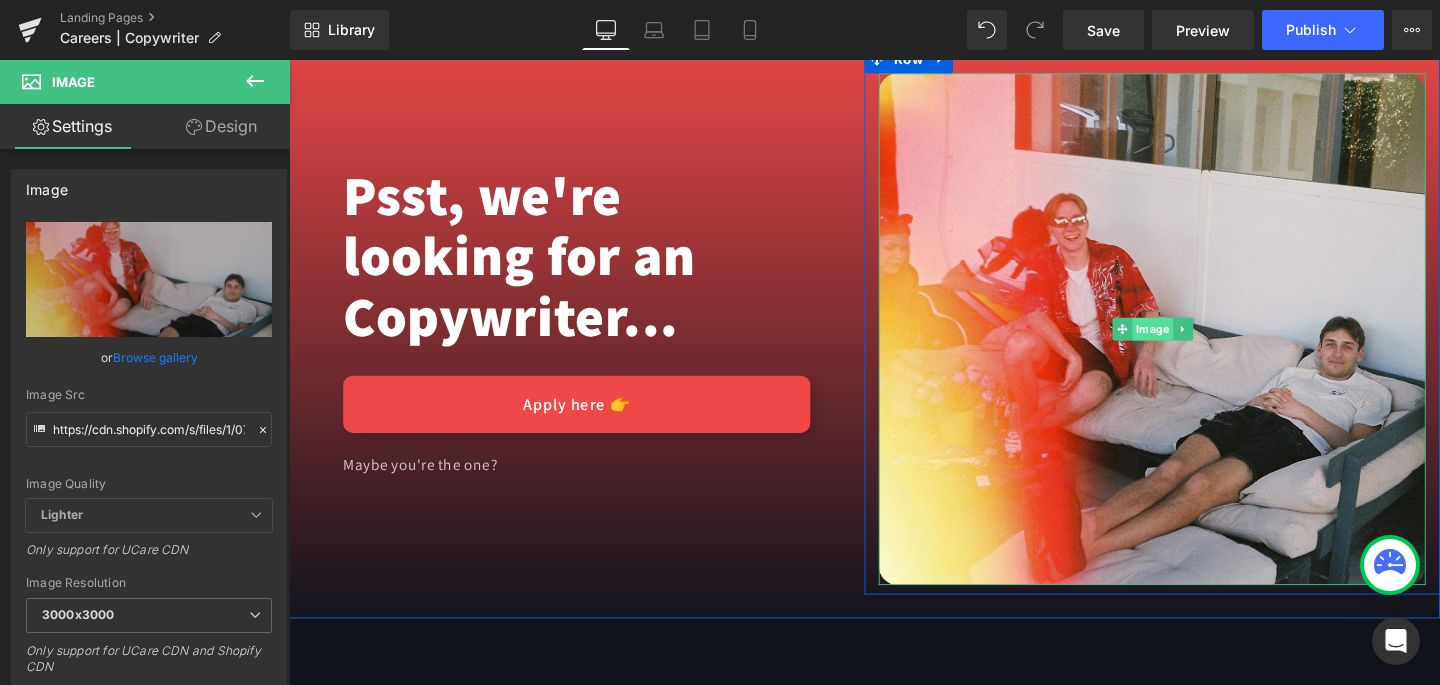 click on "Image" at bounding box center (1196, 343) 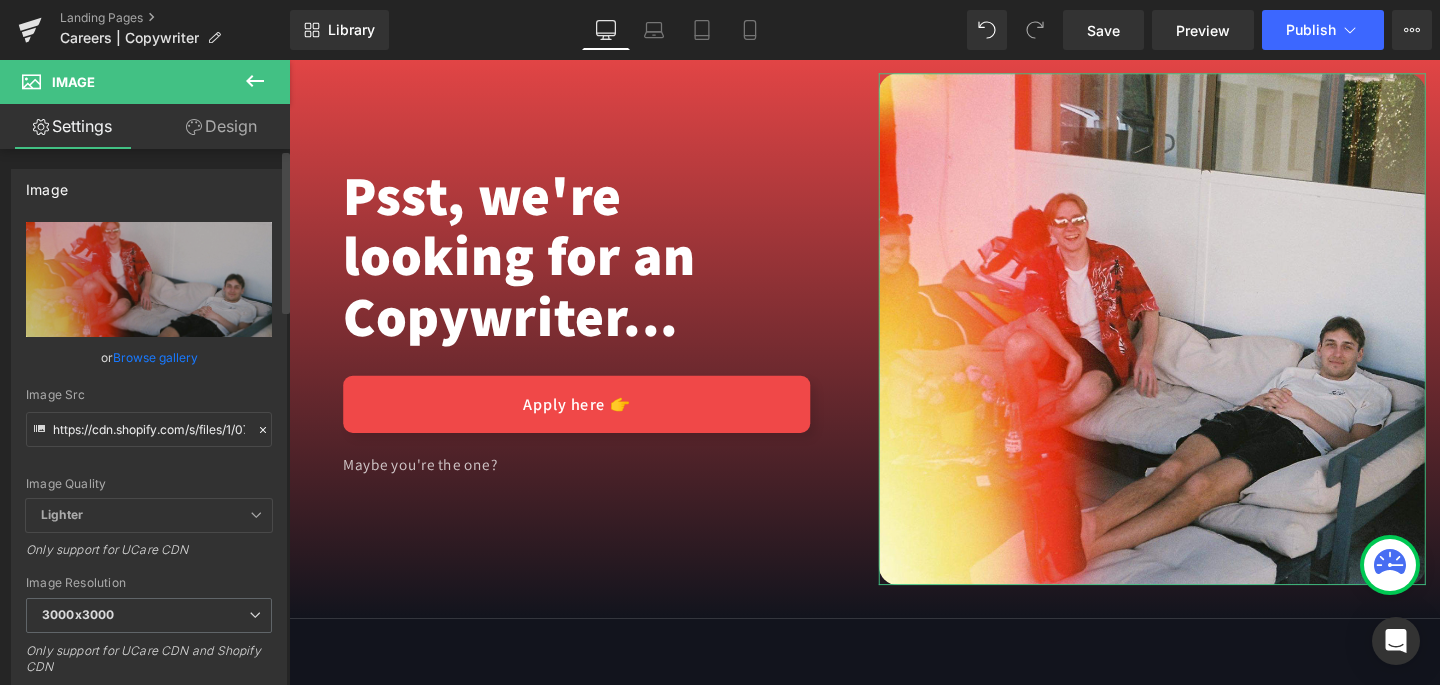 click on "Image Src" at bounding box center [149, 395] 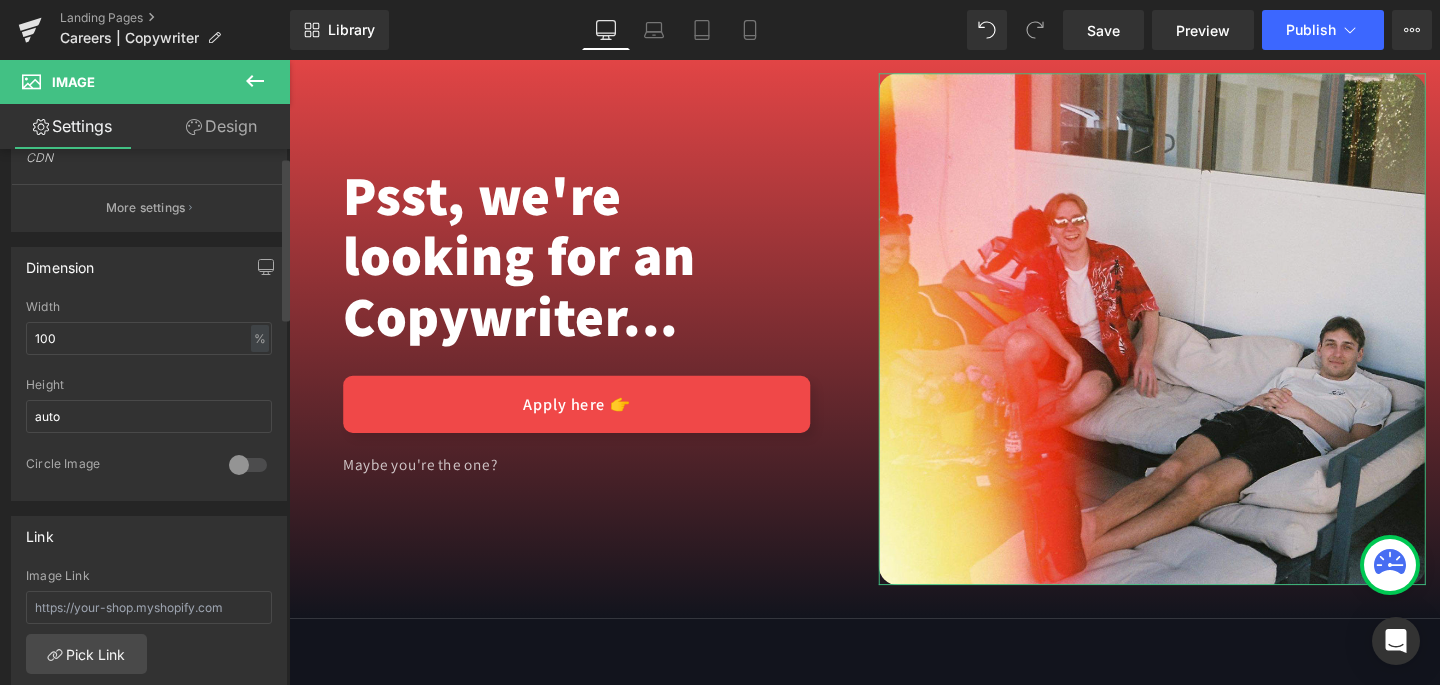 scroll, scrollTop: 0, scrollLeft: 0, axis: both 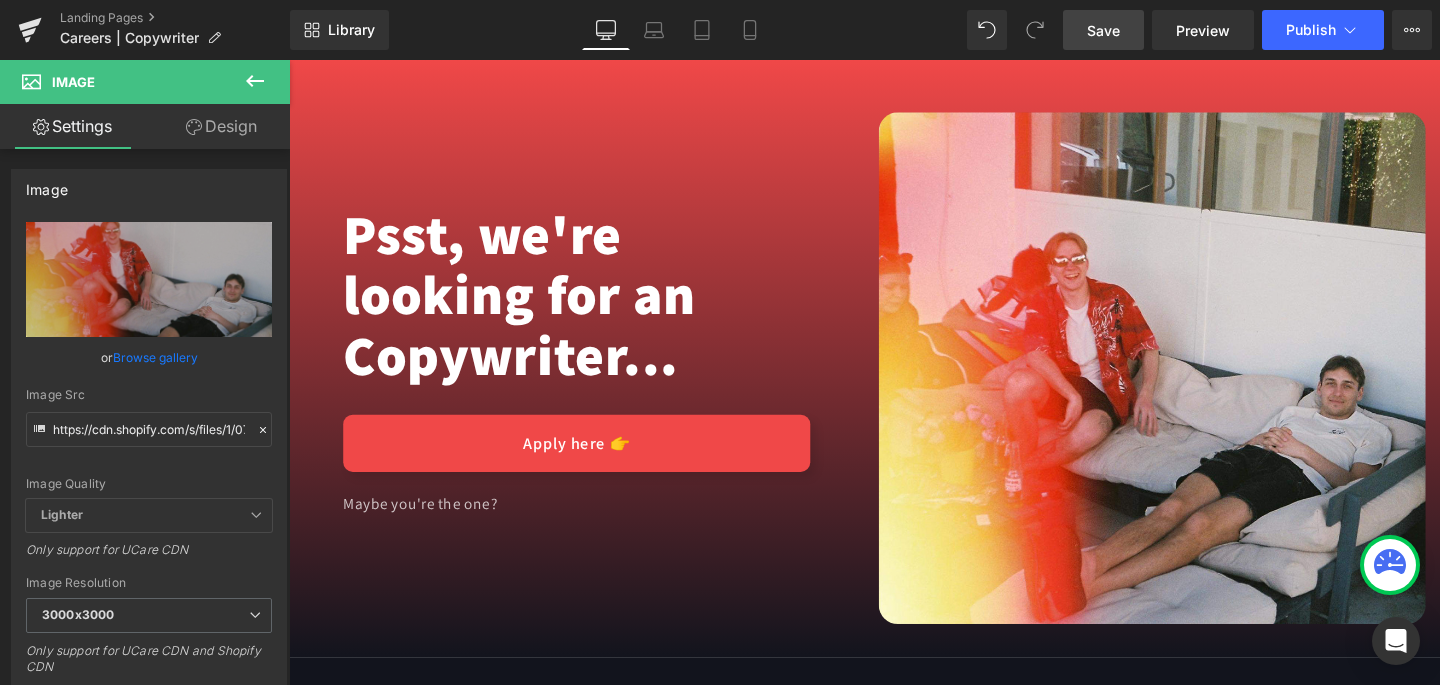 click on "Save" at bounding box center (1103, 30) 